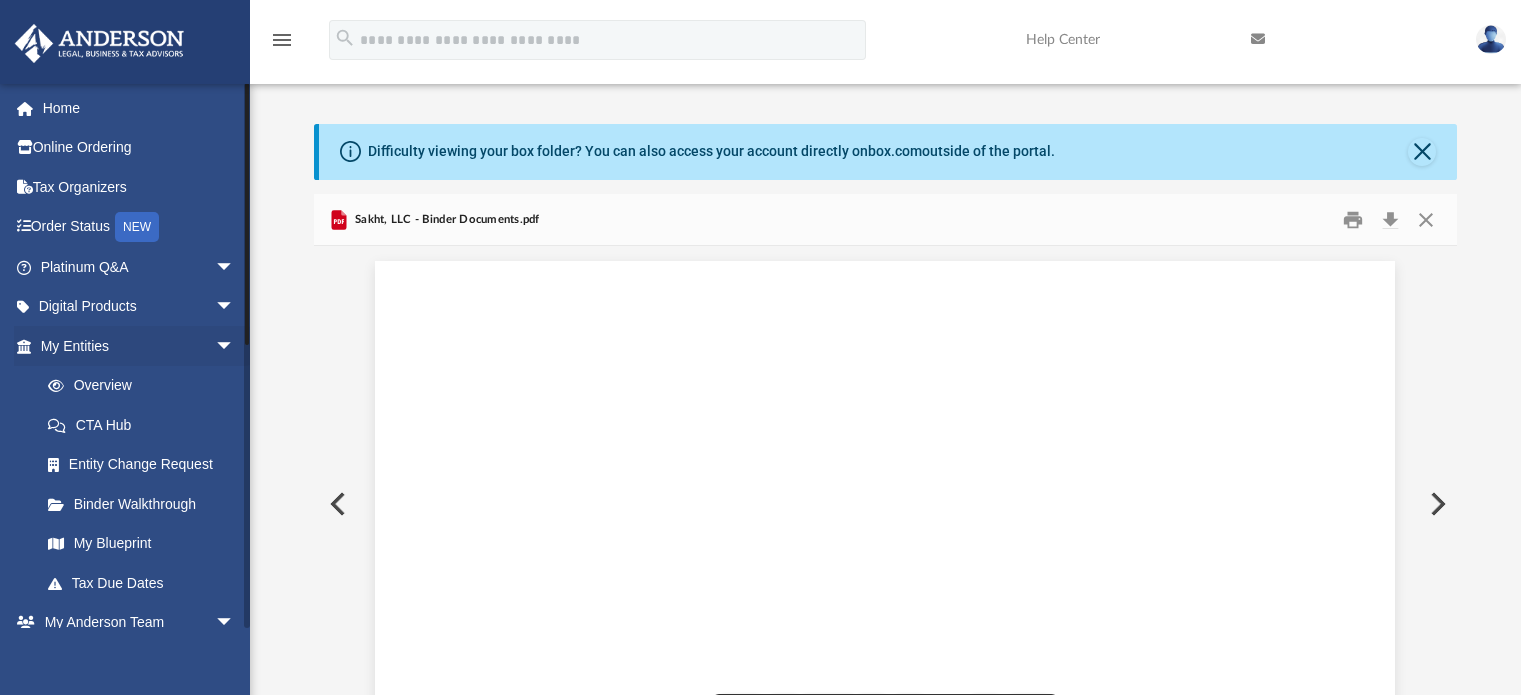 scroll, scrollTop: 67, scrollLeft: 0, axis: vertical 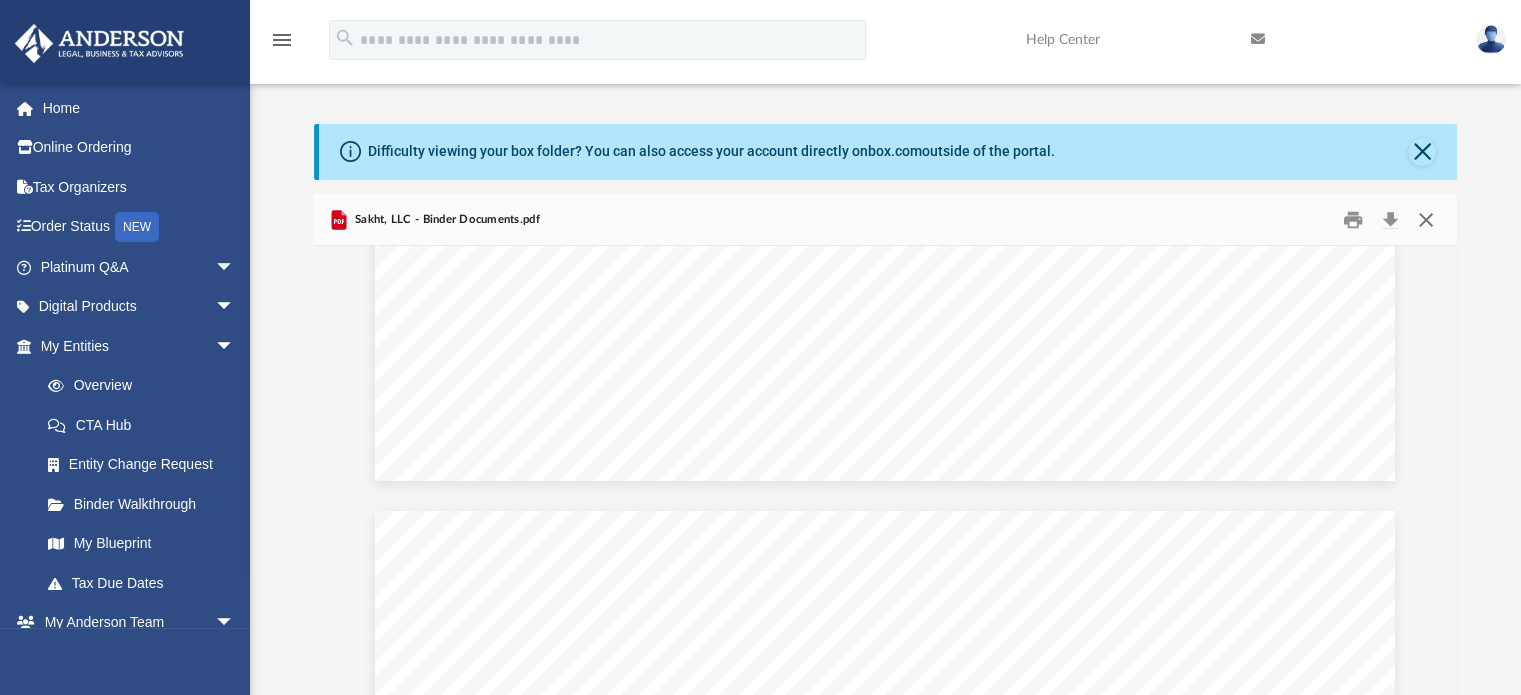 click at bounding box center (1426, 219) 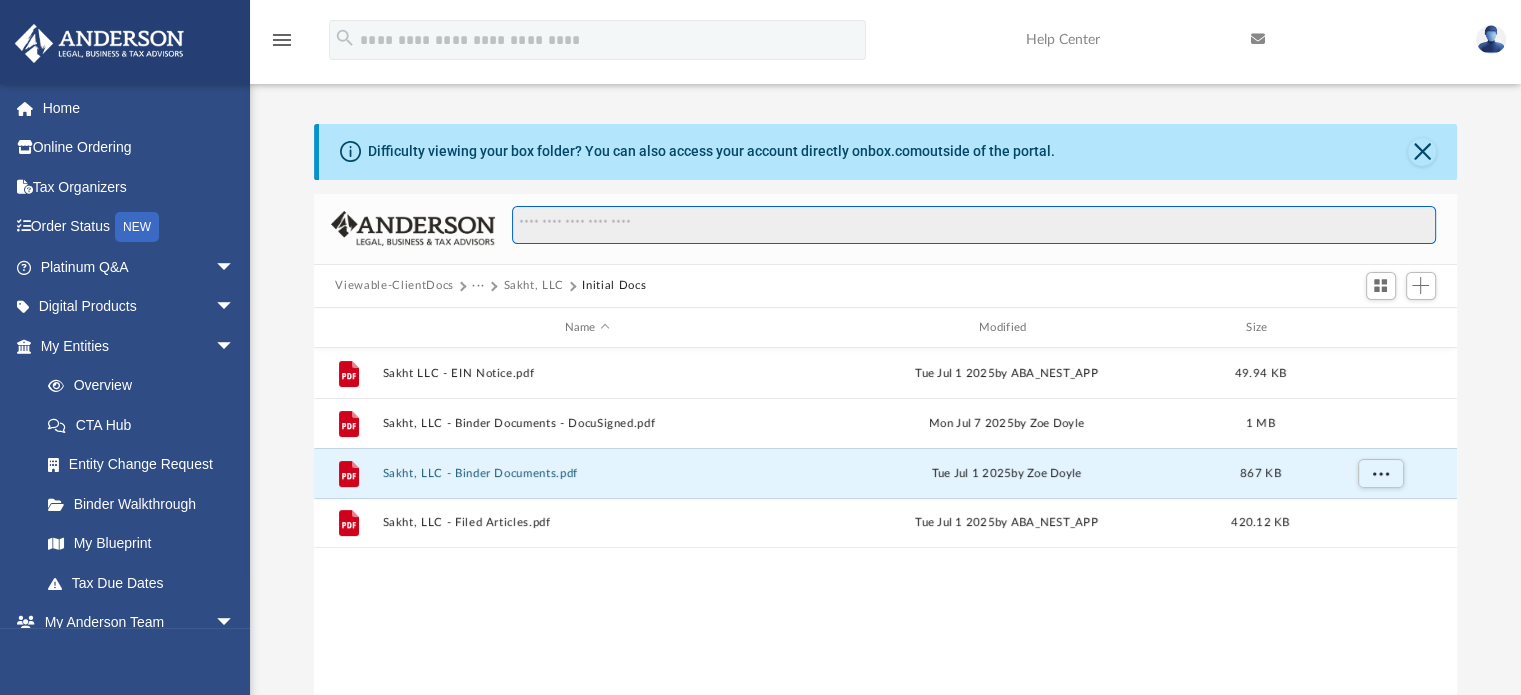 click at bounding box center (973, 225) 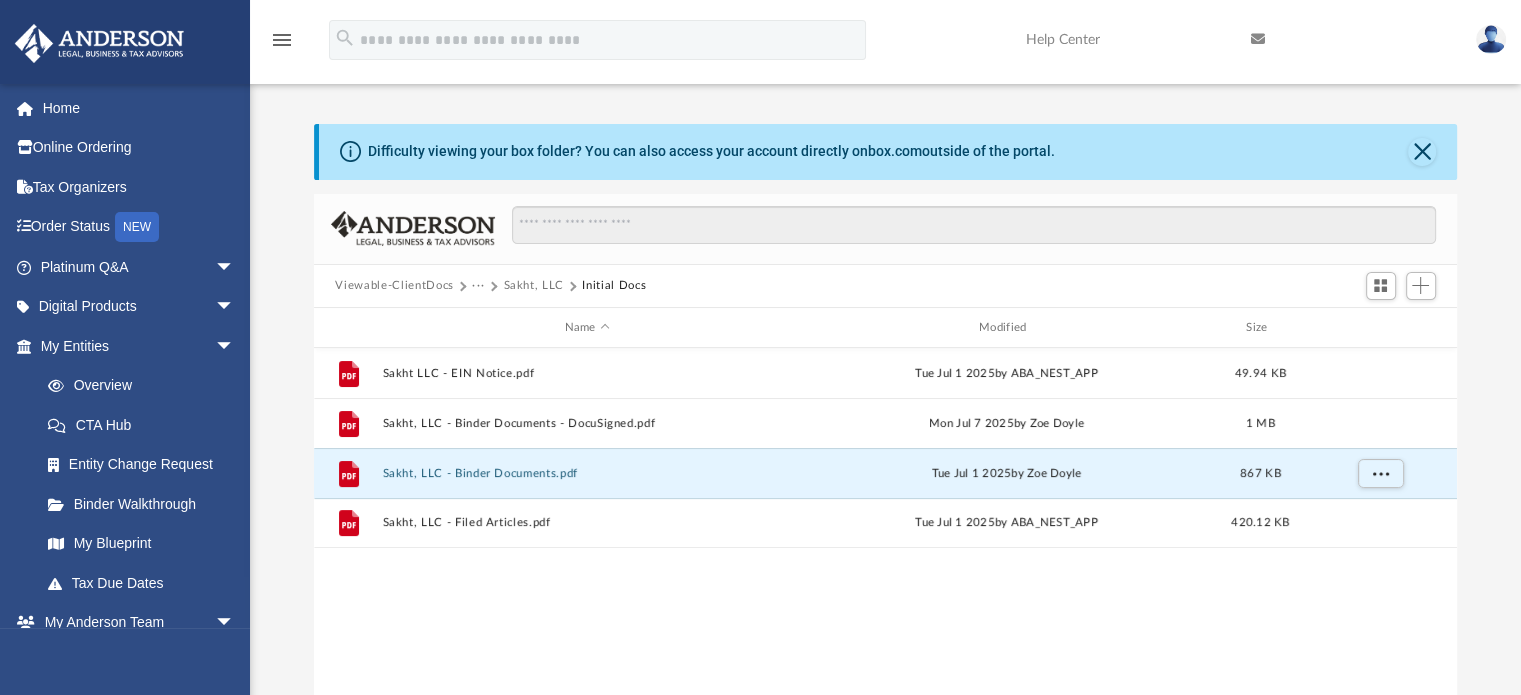 click on "Sakht, LLC" at bounding box center [533, 286] 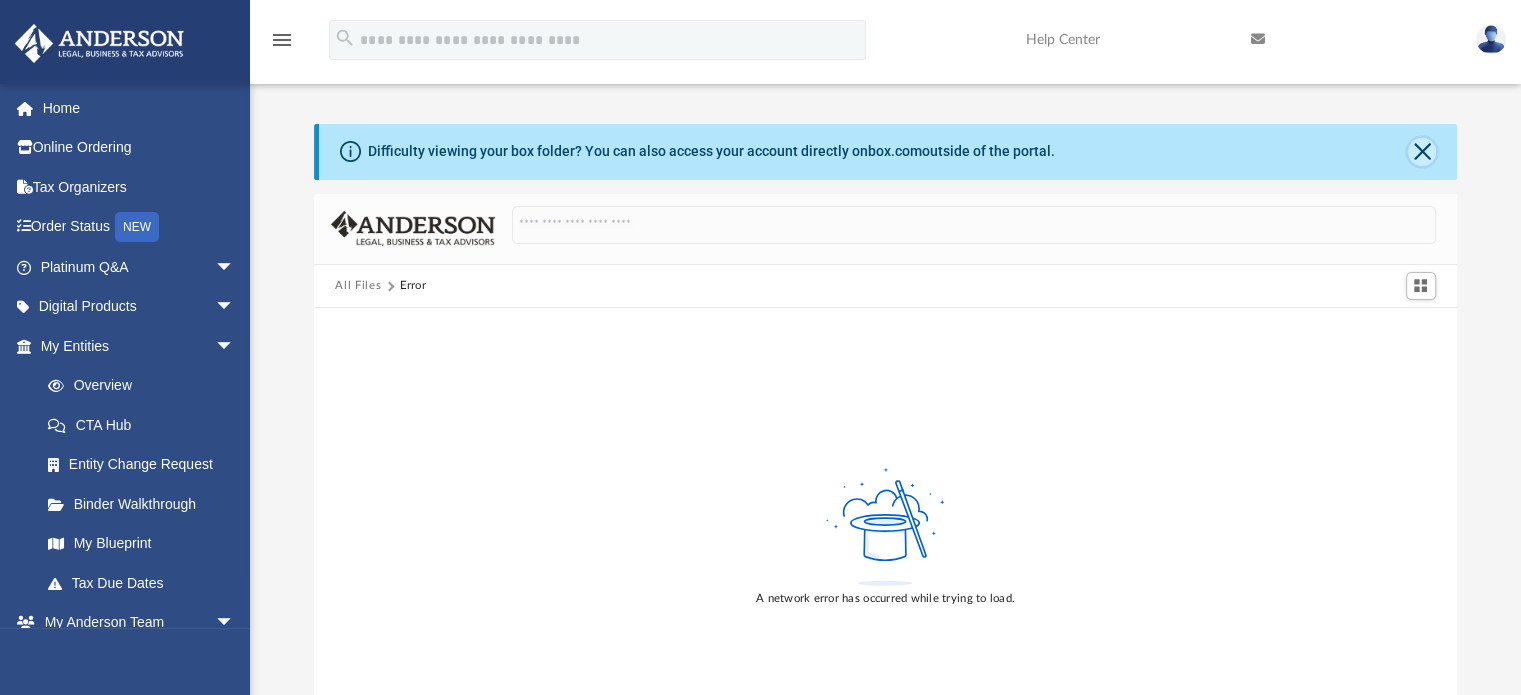 click 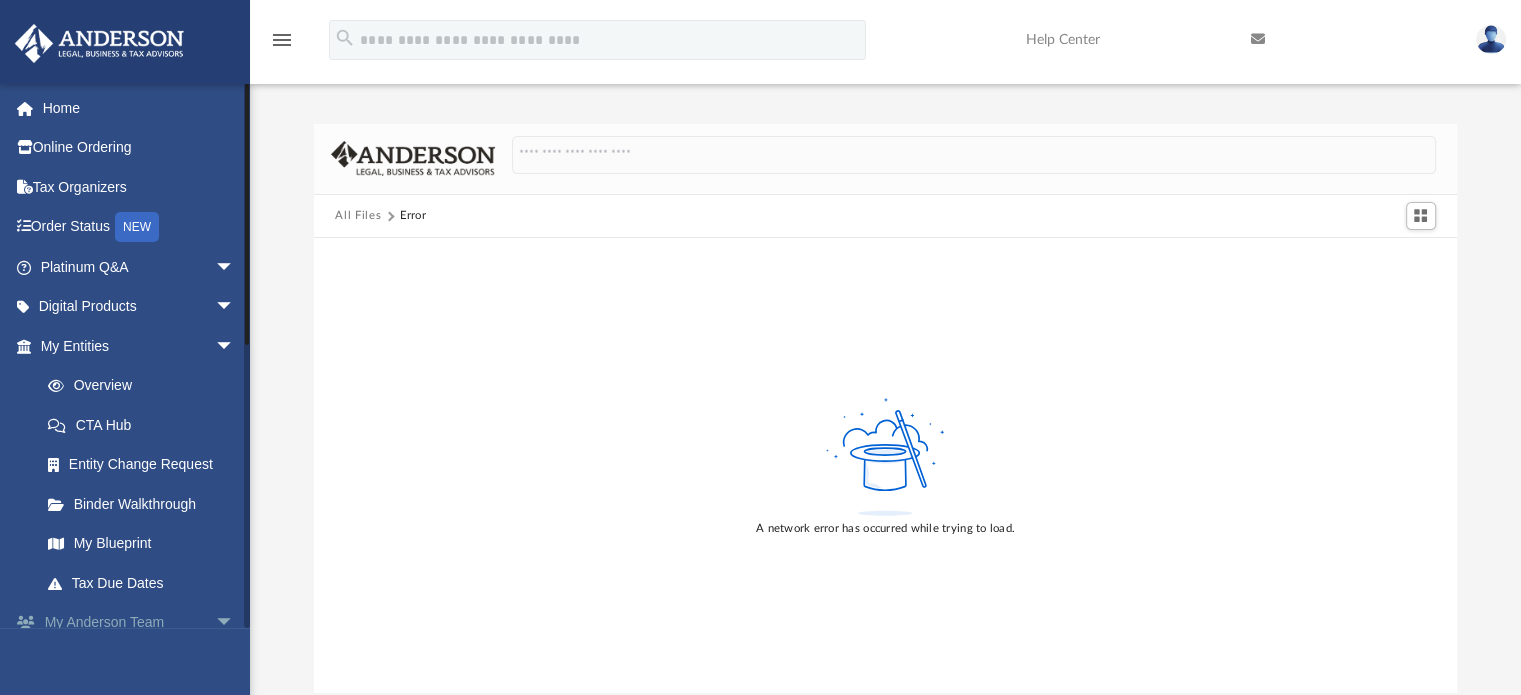 click on "arrow_drop_down" at bounding box center [235, 623] 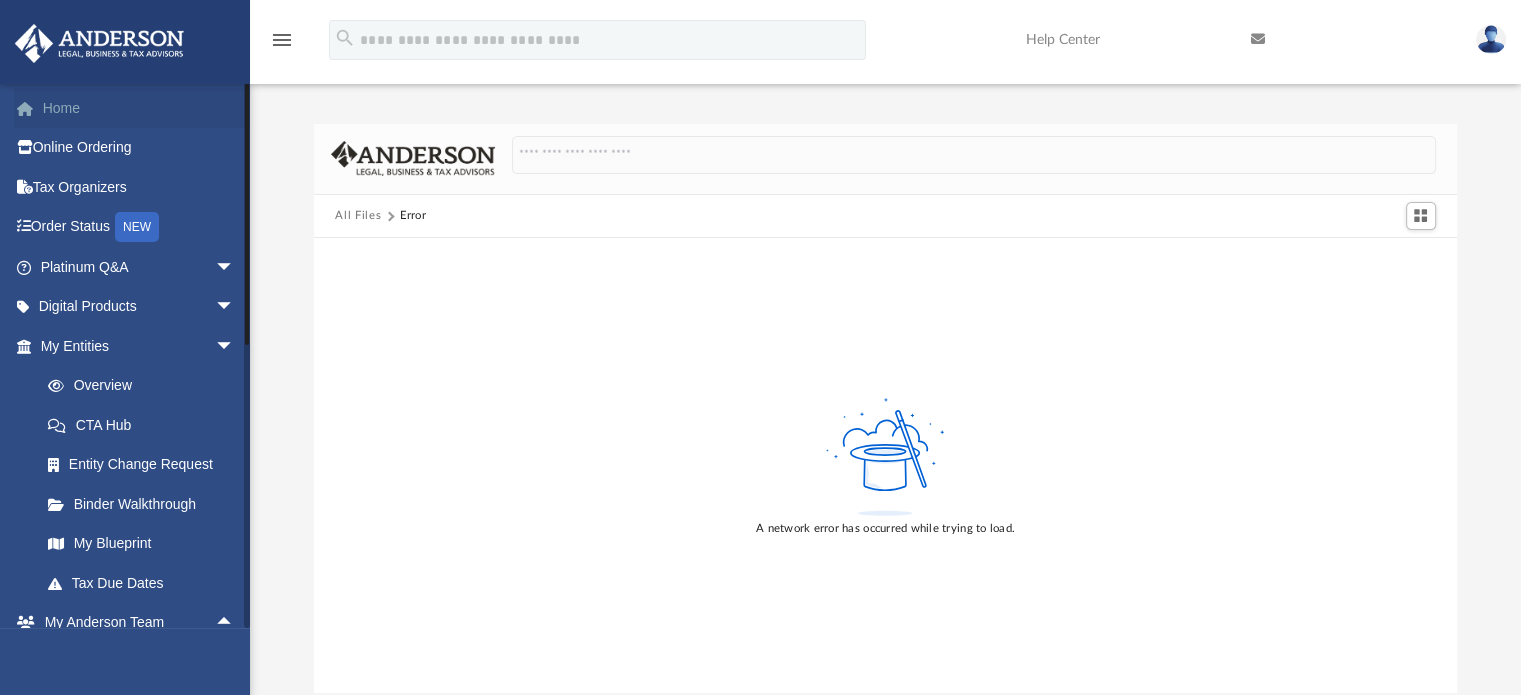 click on "Home" at bounding box center (139, 108) 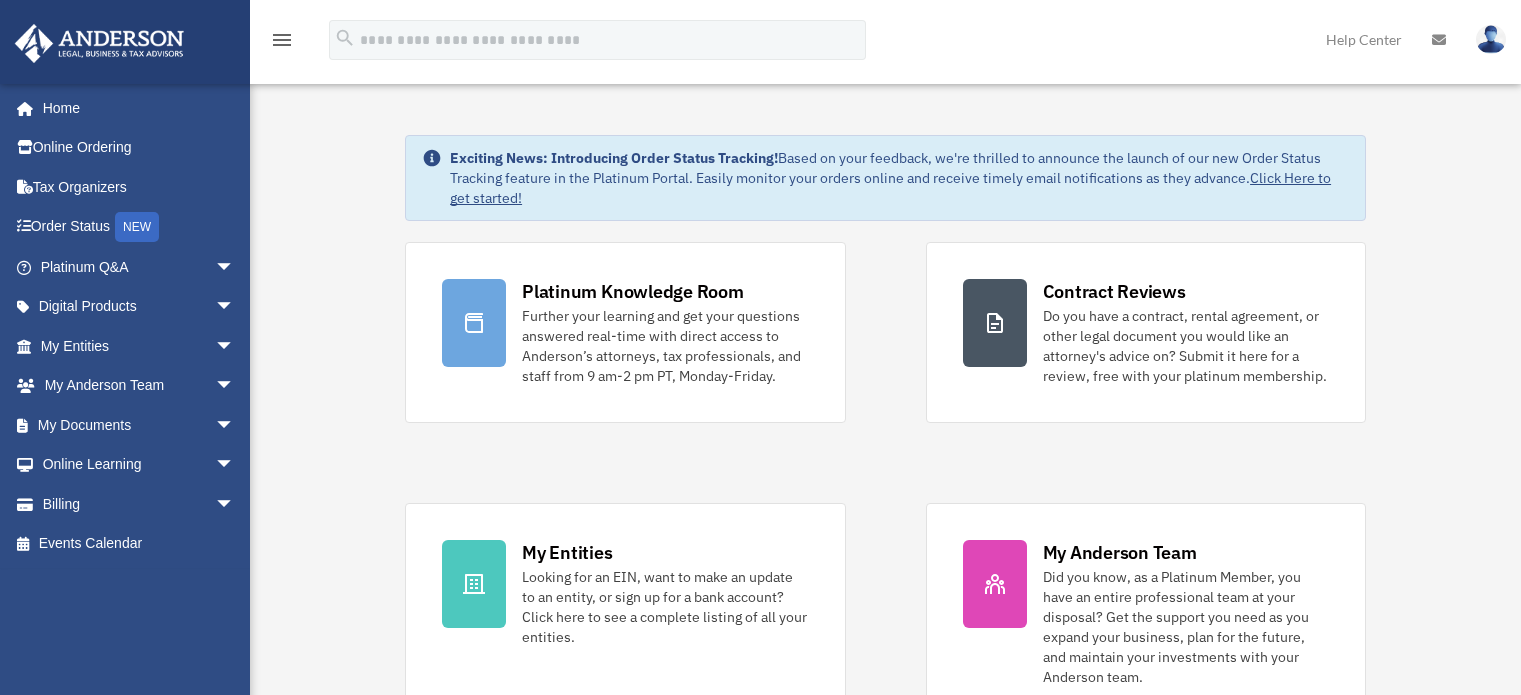 scroll, scrollTop: 0, scrollLeft: 0, axis: both 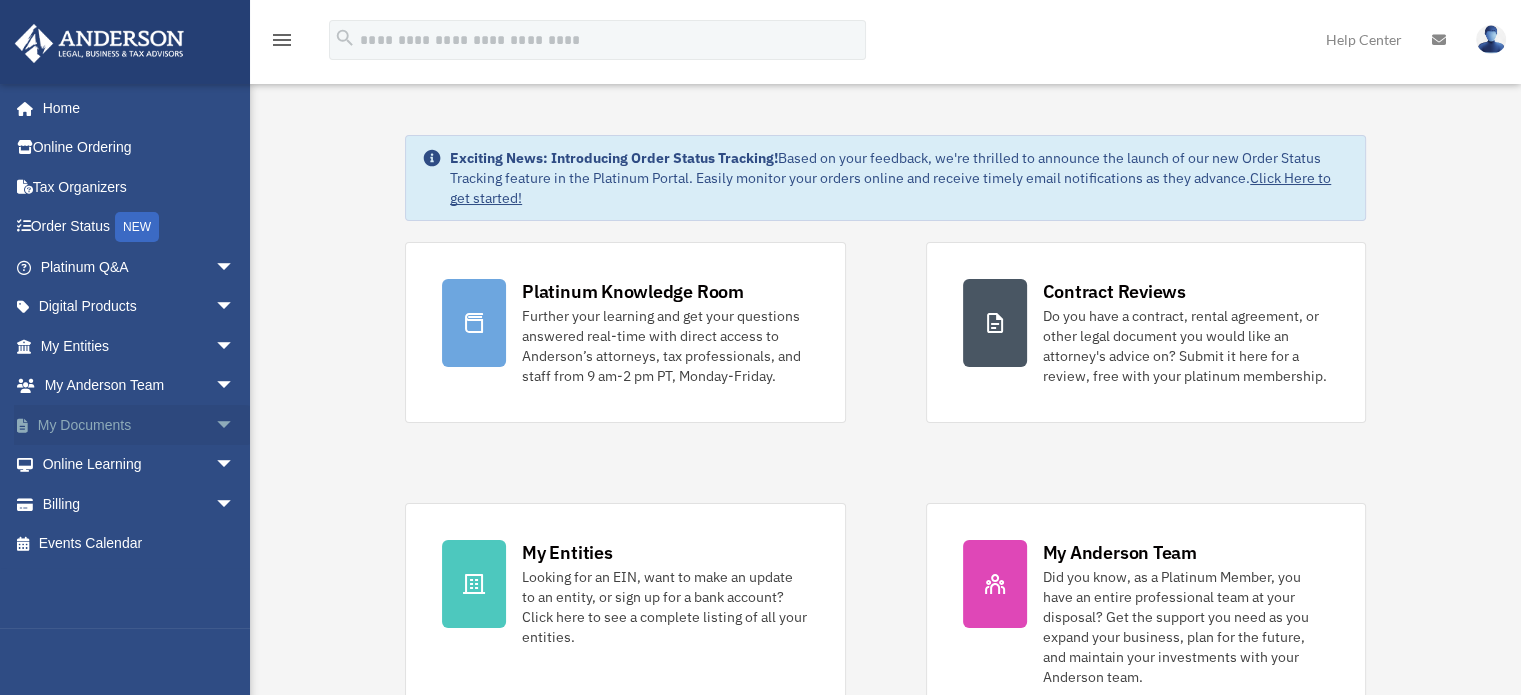 click on "My Documents arrow_drop_down" at bounding box center [139, 425] 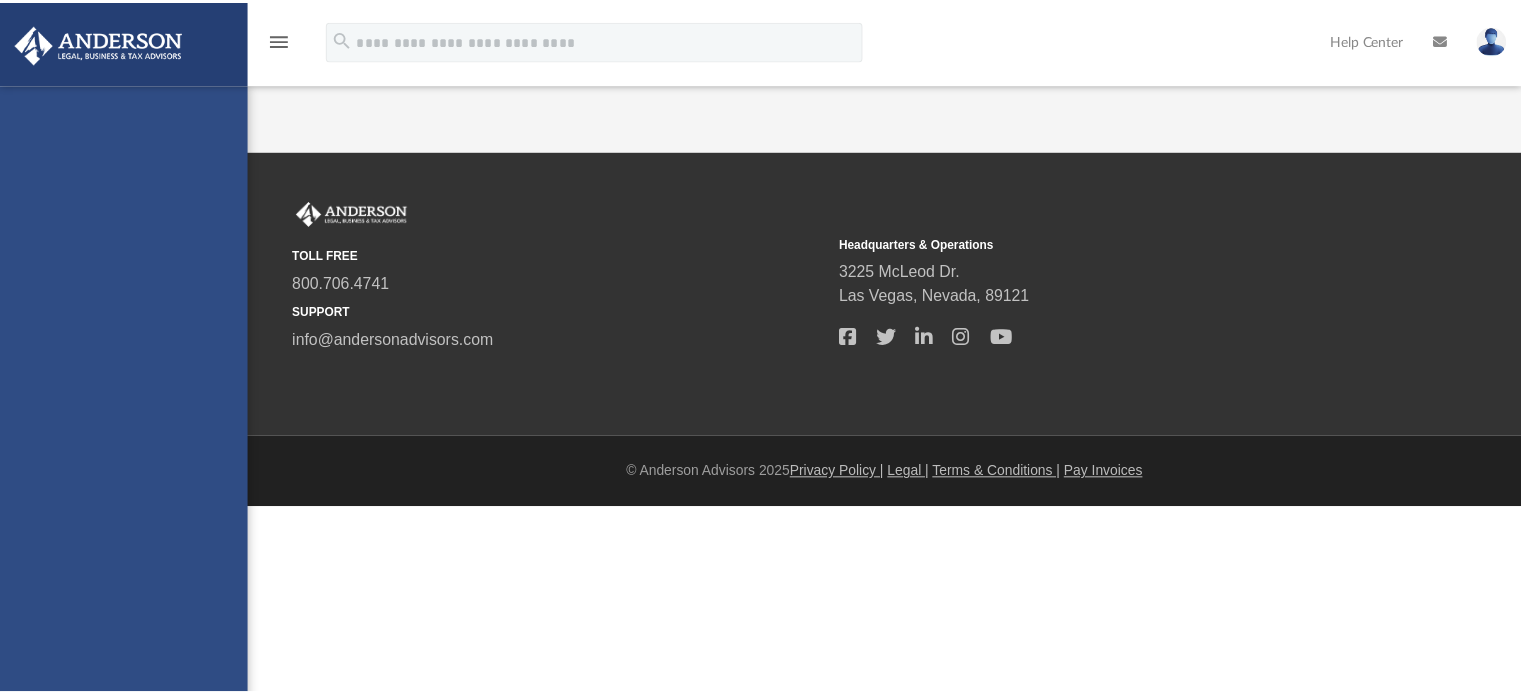 scroll, scrollTop: 0, scrollLeft: 0, axis: both 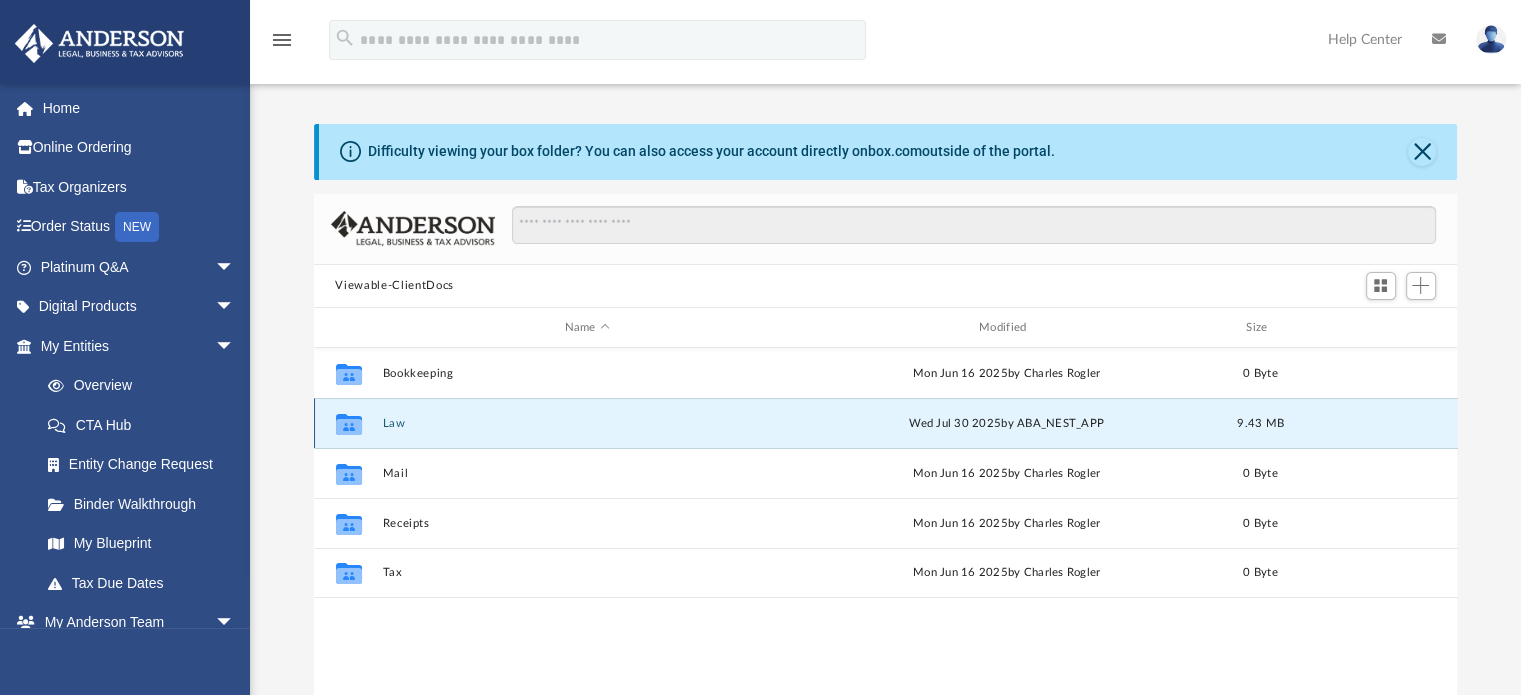 click on "Law" at bounding box center (587, 423) 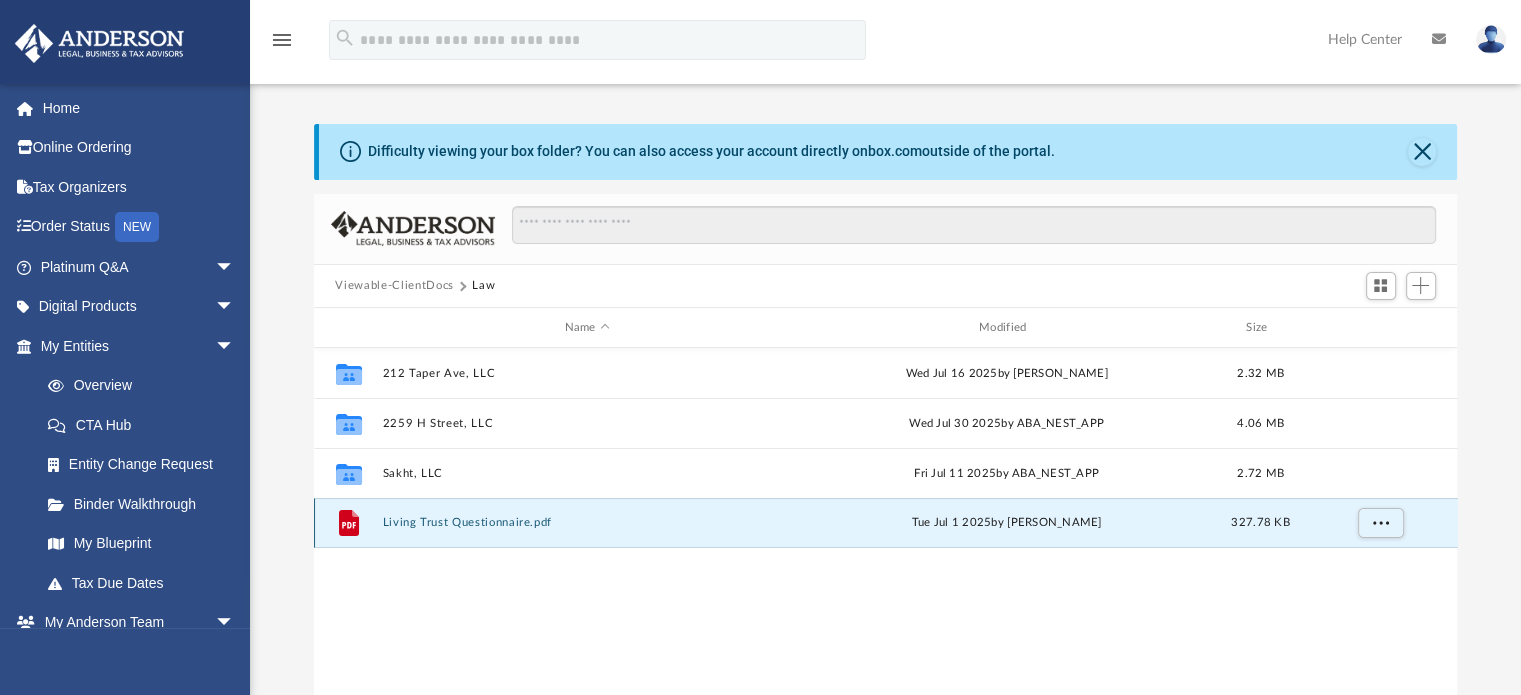 click on "Living Trust Questionnaire.pdf" at bounding box center (587, 523) 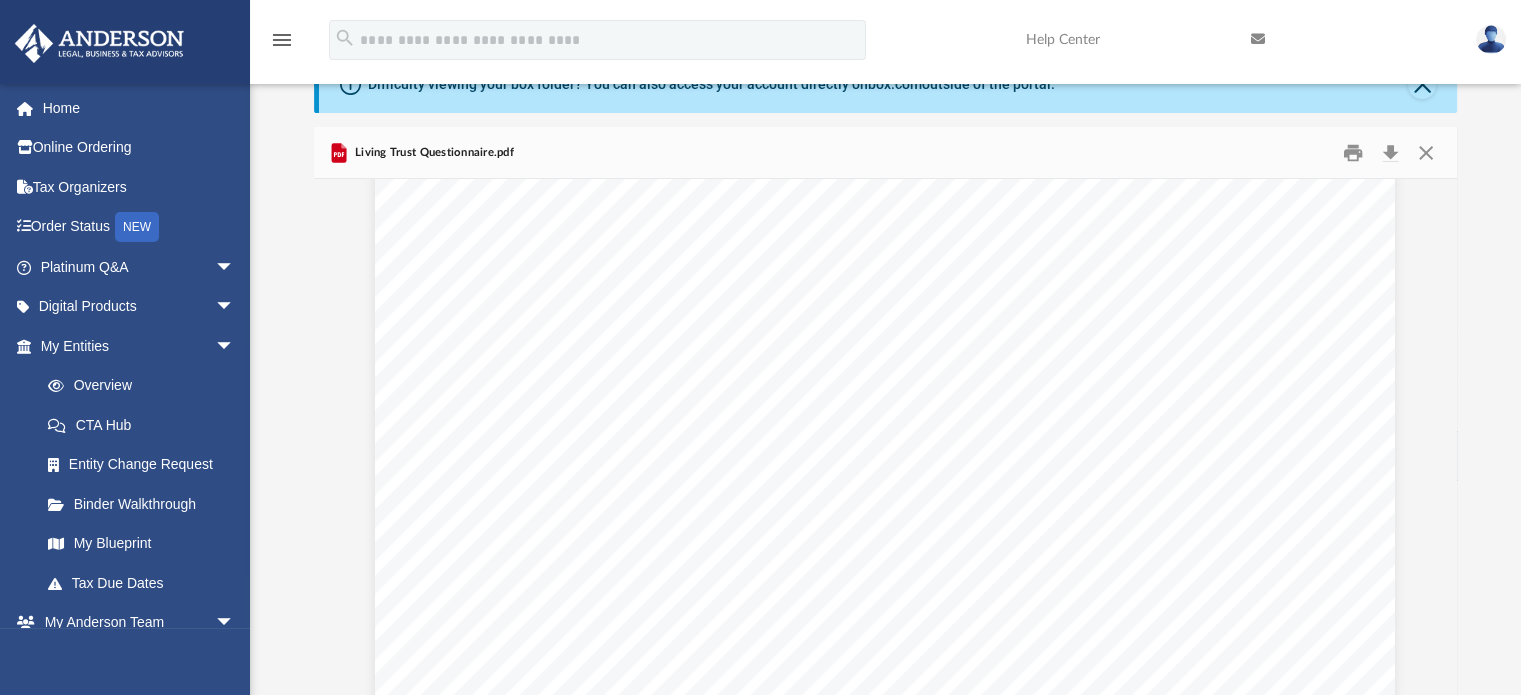 scroll, scrollTop: 5581, scrollLeft: 0, axis: vertical 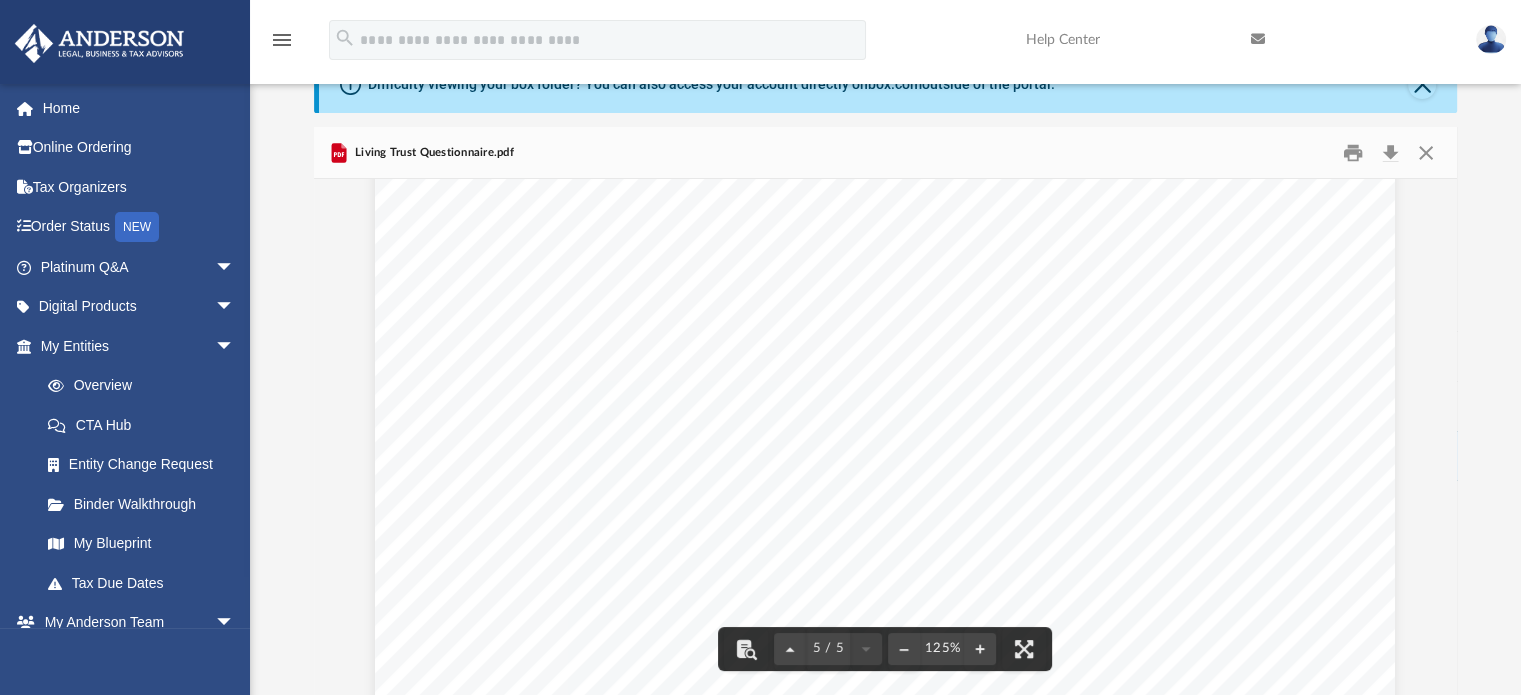 click on "ANDERSON LEGAL, BUSINESS & TAX ADVISORS | 800.706.4741 | REV02.20190225 Living Trust Questionnaire - Page 5 MEDICAL POWER OF ATTORNEY (DURABLE POWER OF ATTORNEY FOR HEALTHCARE) GROSS VALUE OF CURRENT ESTATE ADDITIONAL NOTES Who do you want to make medical decisions for you in the event you are unable to make them for yourself? (Note: If married, the first Healthcare Agent is usually your Spouse) Check the box that applies to your particular situation. Congratulations on deciding to prepare a Living Trust! Anderson Business Advisors is committed to providing you with the highest quality service available. If, at any time, you need assistance, please contact us. When you have completed this questionnaire, please return it to our office. You have four secure options to submit your questionnaire: Due to the sensitive information in this questionnaire,   DO NOT   email your completed form. Your approximate current net worth is: Is any part of your estate comprised of the following? 1. 1. 2. 2. If yes: If yes: No" at bounding box center (885, 673) 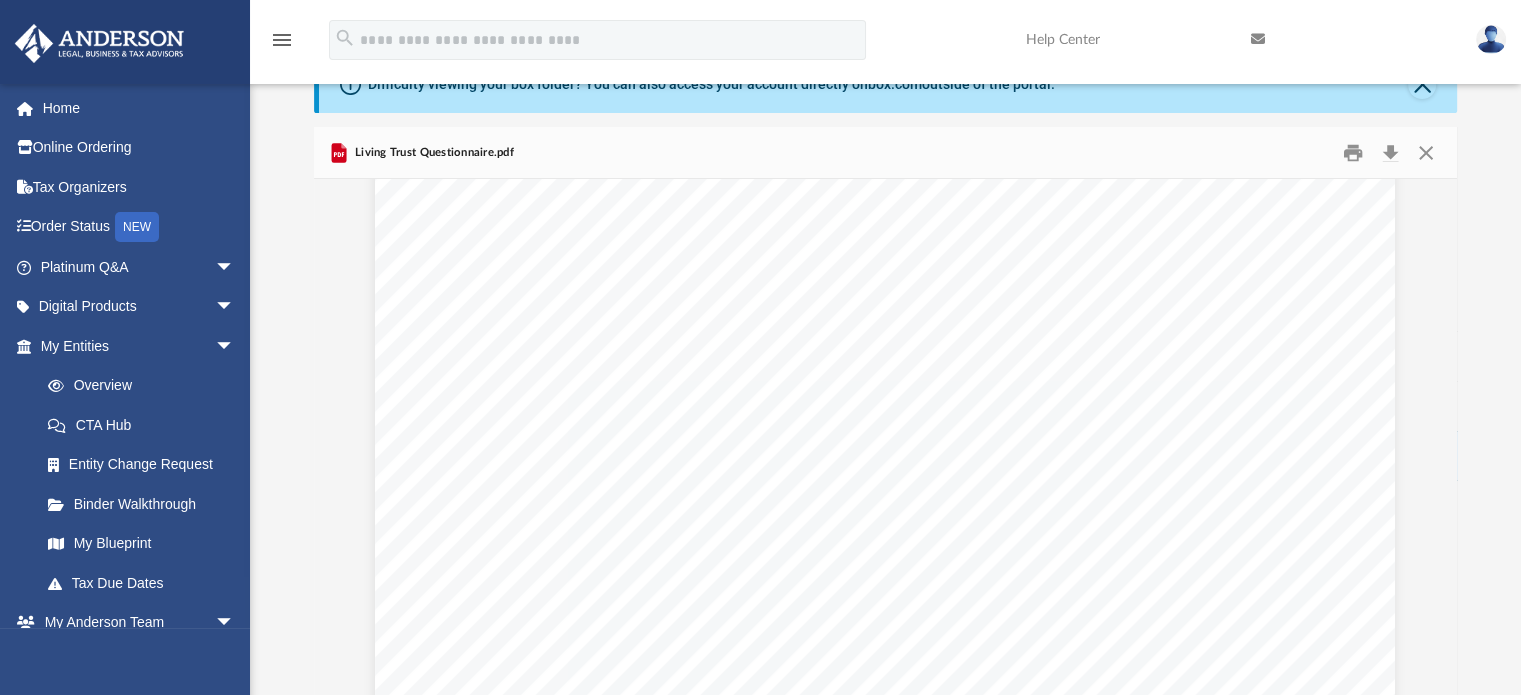 scroll, scrollTop: 6233, scrollLeft: 0, axis: vertical 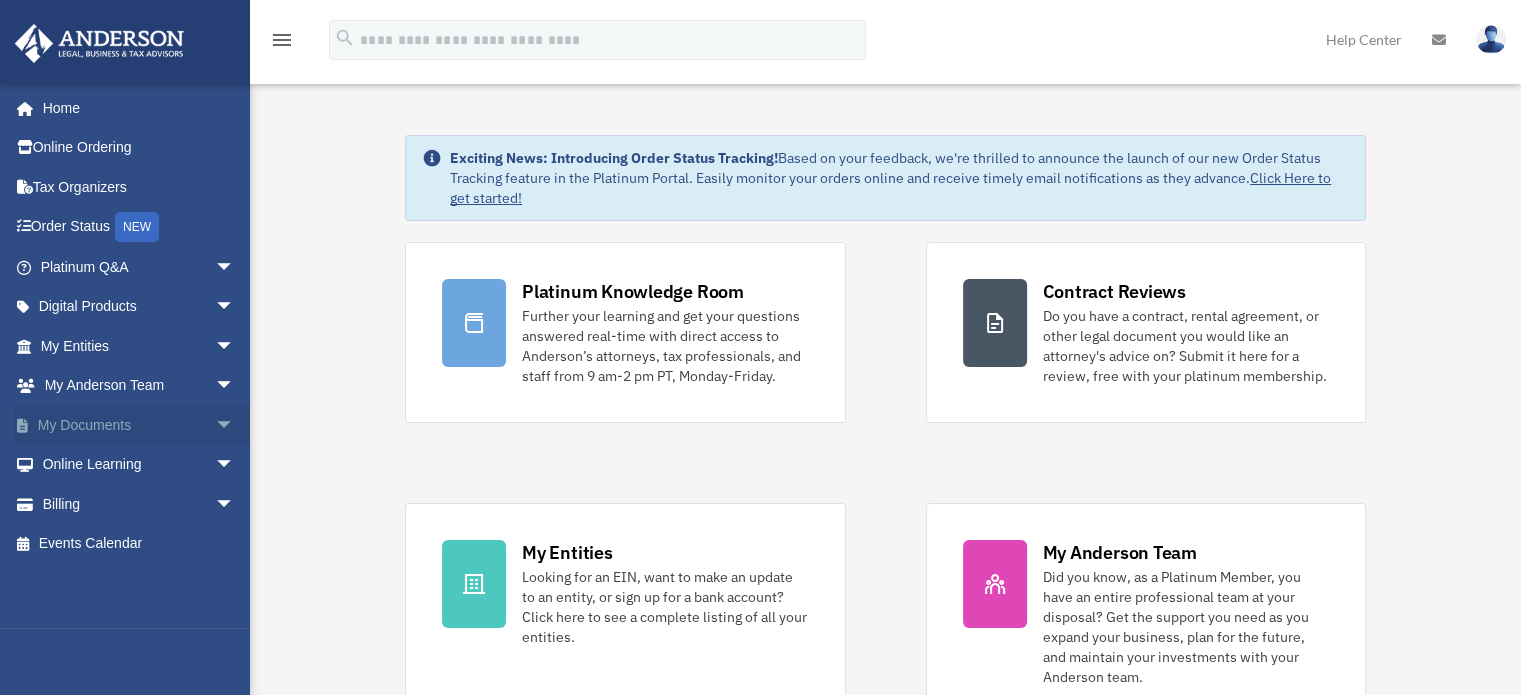 click on "arrow_drop_down" at bounding box center [235, 425] 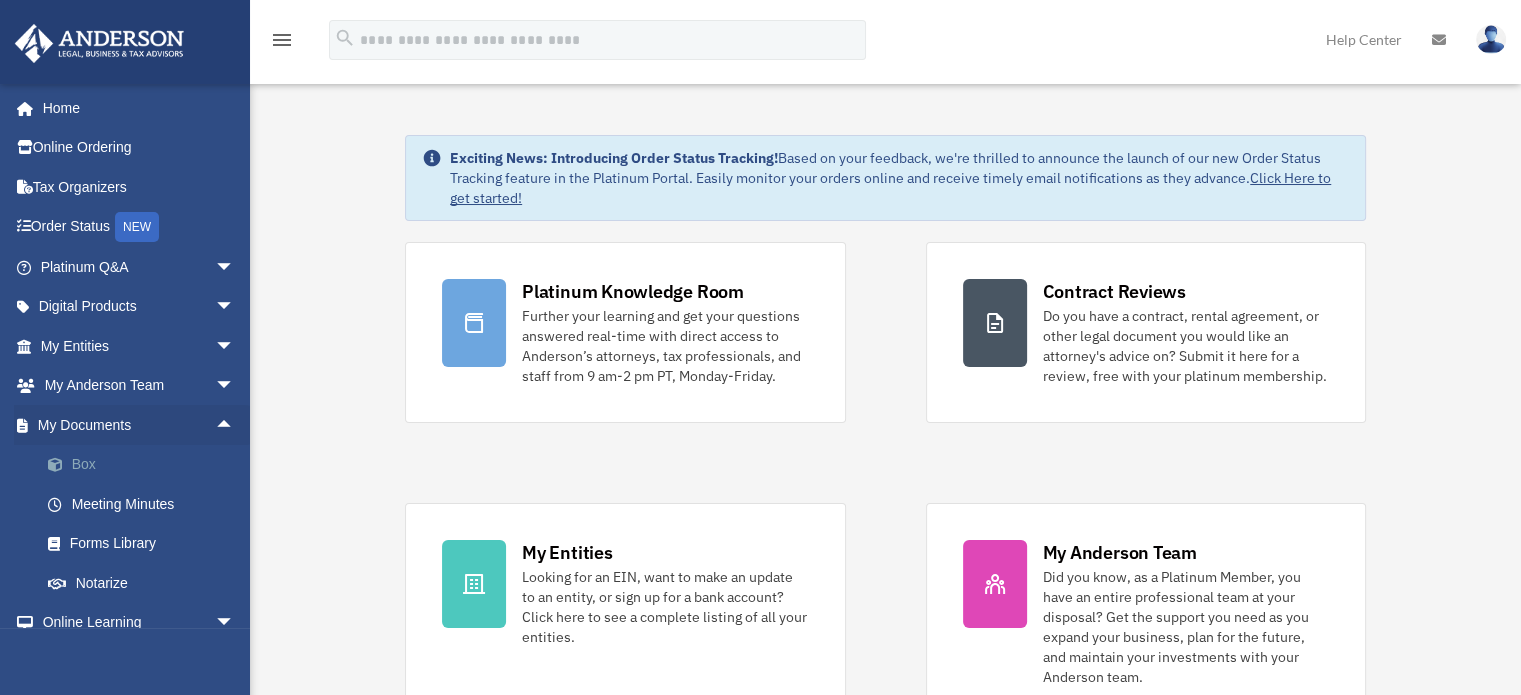 click on "Box" at bounding box center [146, 465] 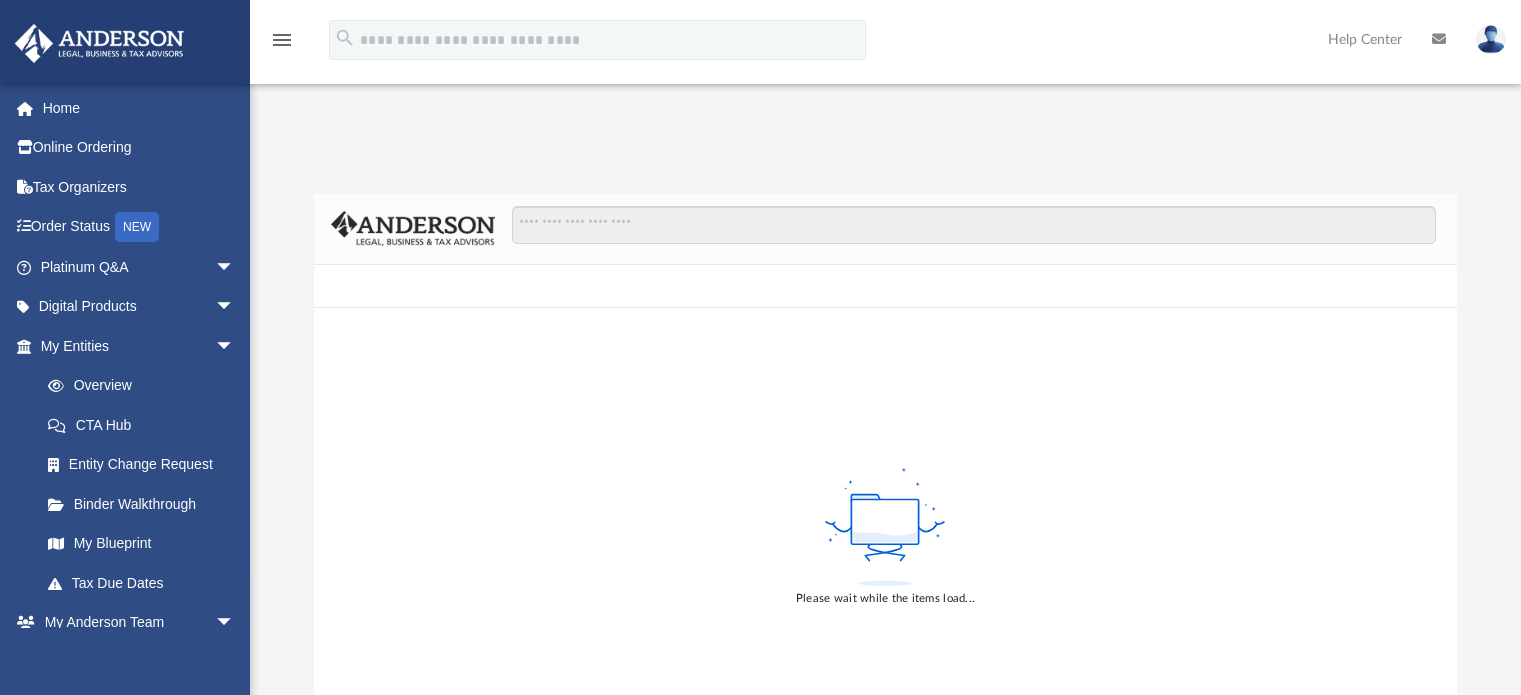 scroll, scrollTop: 0, scrollLeft: 0, axis: both 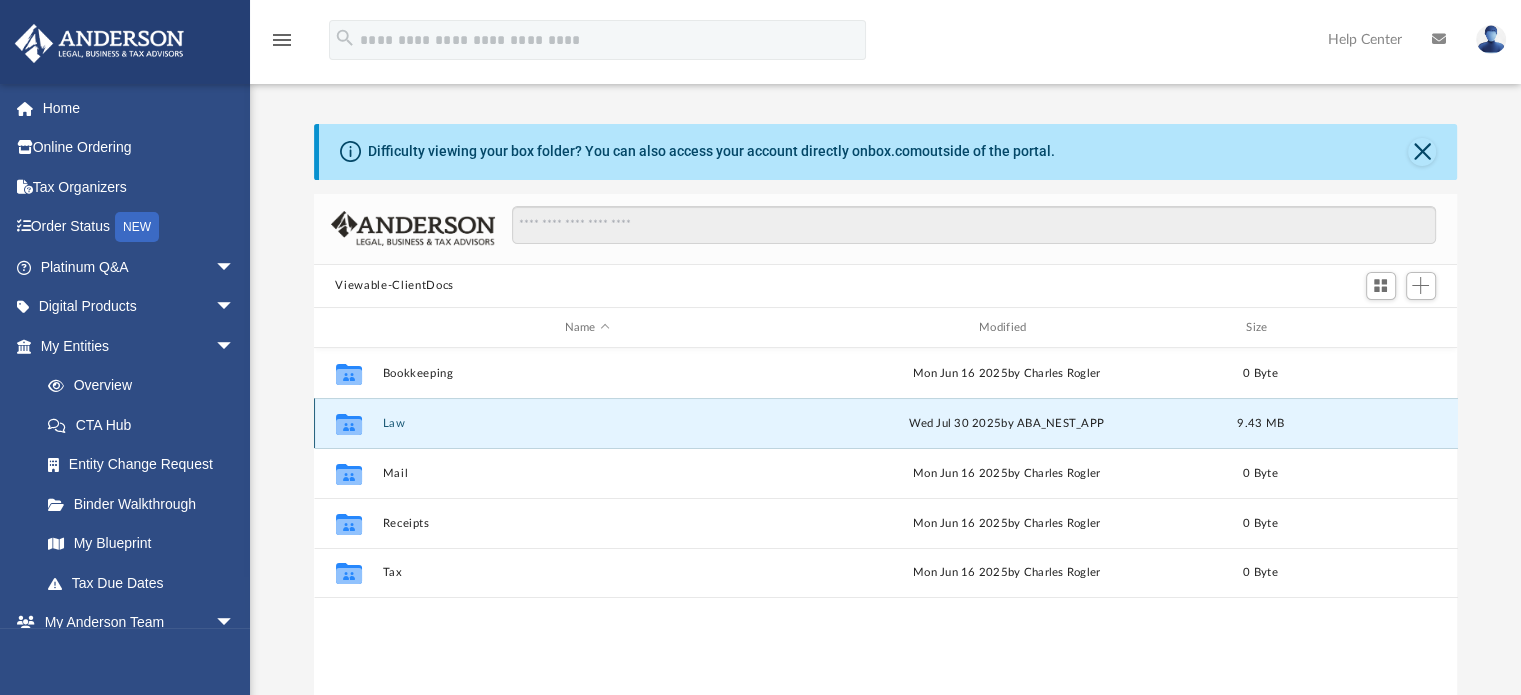 click on "Law" at bounding box center (587, 423) 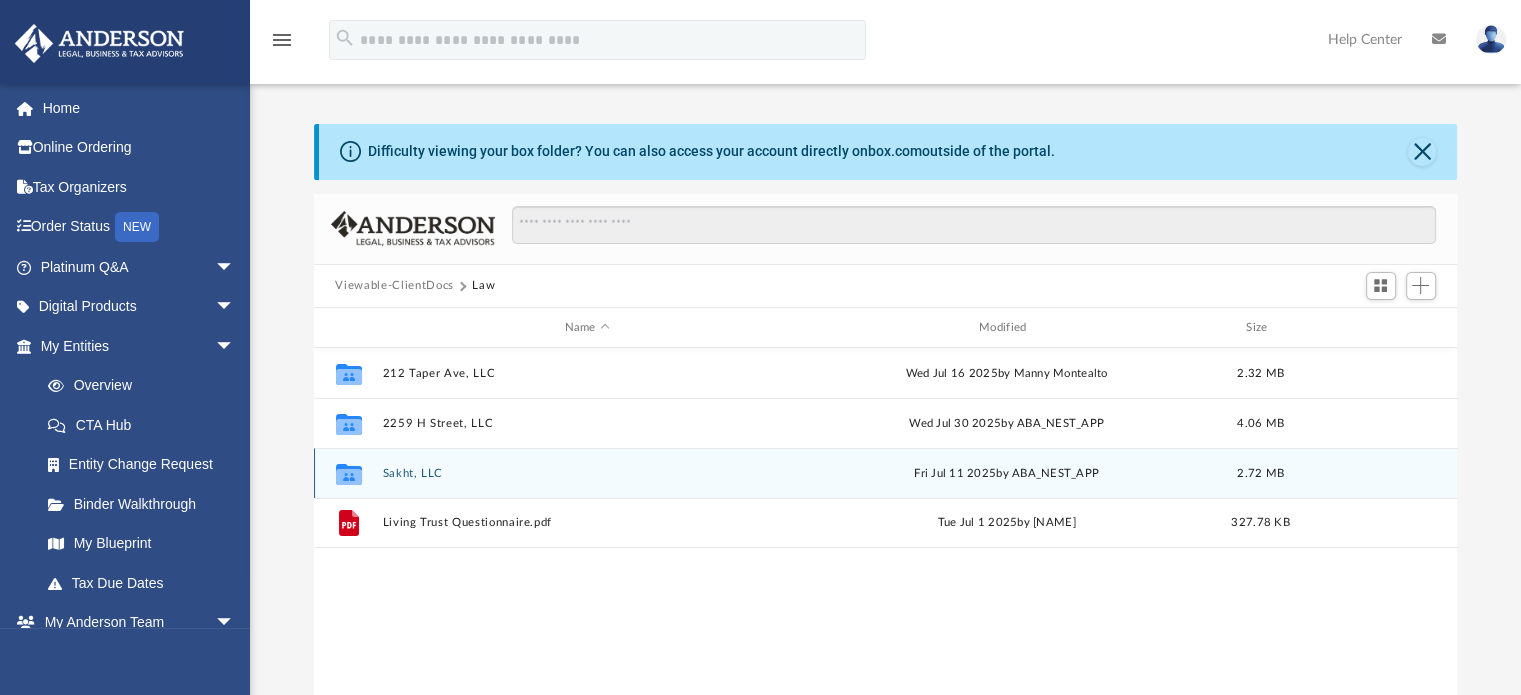 click on "Sakht, LLC" at bounding box center (587, 473) 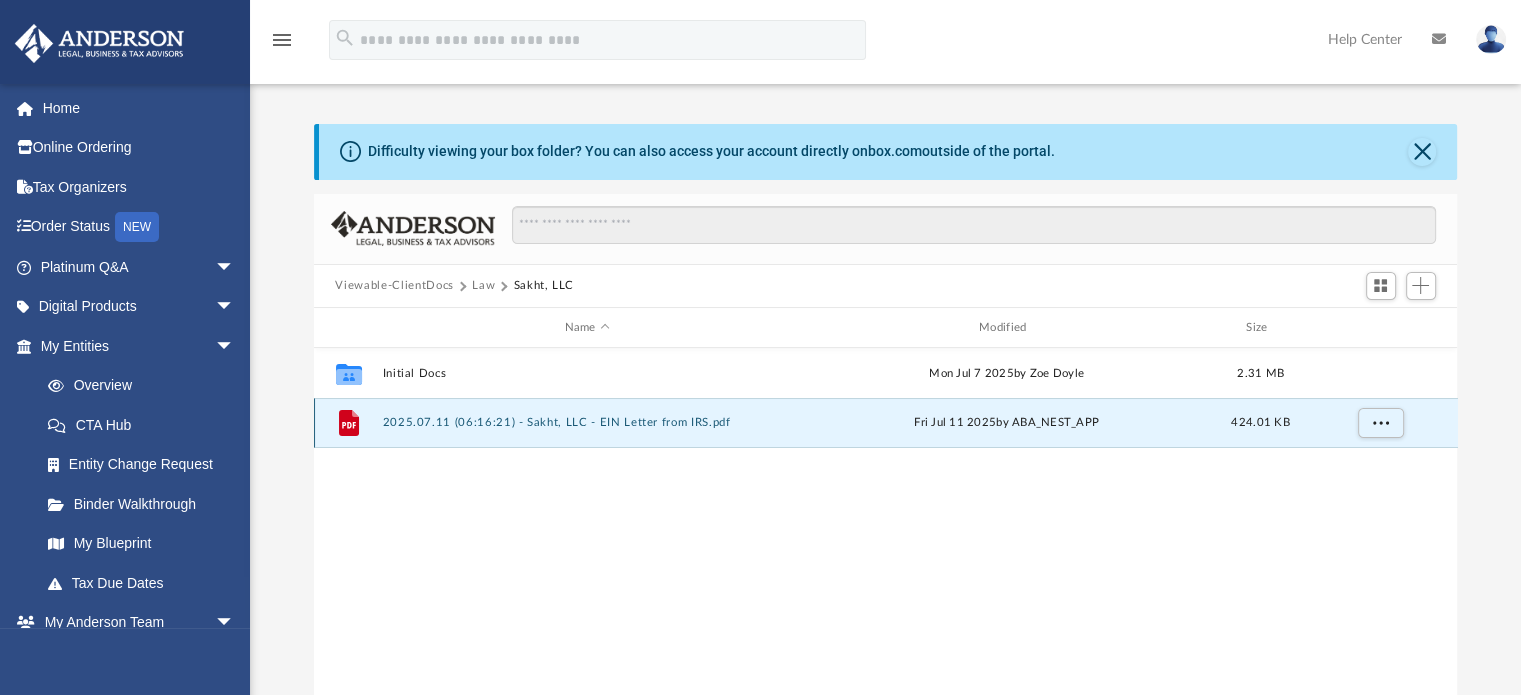 click on "2025.07.11 (06:16:21) - Sakht, LLC - EIN Letter from IRS.pdf" at bounding box center [587, 423] 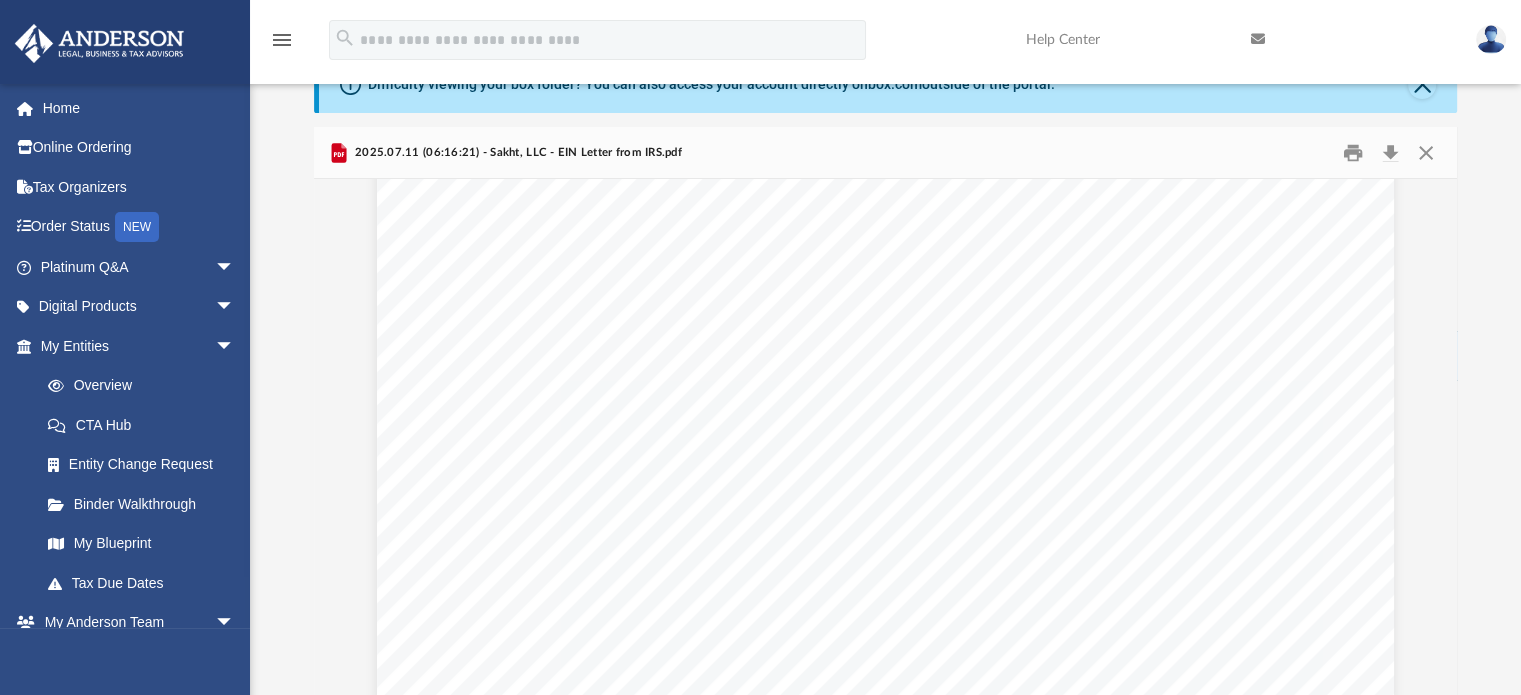 scroll, scrollTop: 3538, scrollLeft: 0, axis: vertical 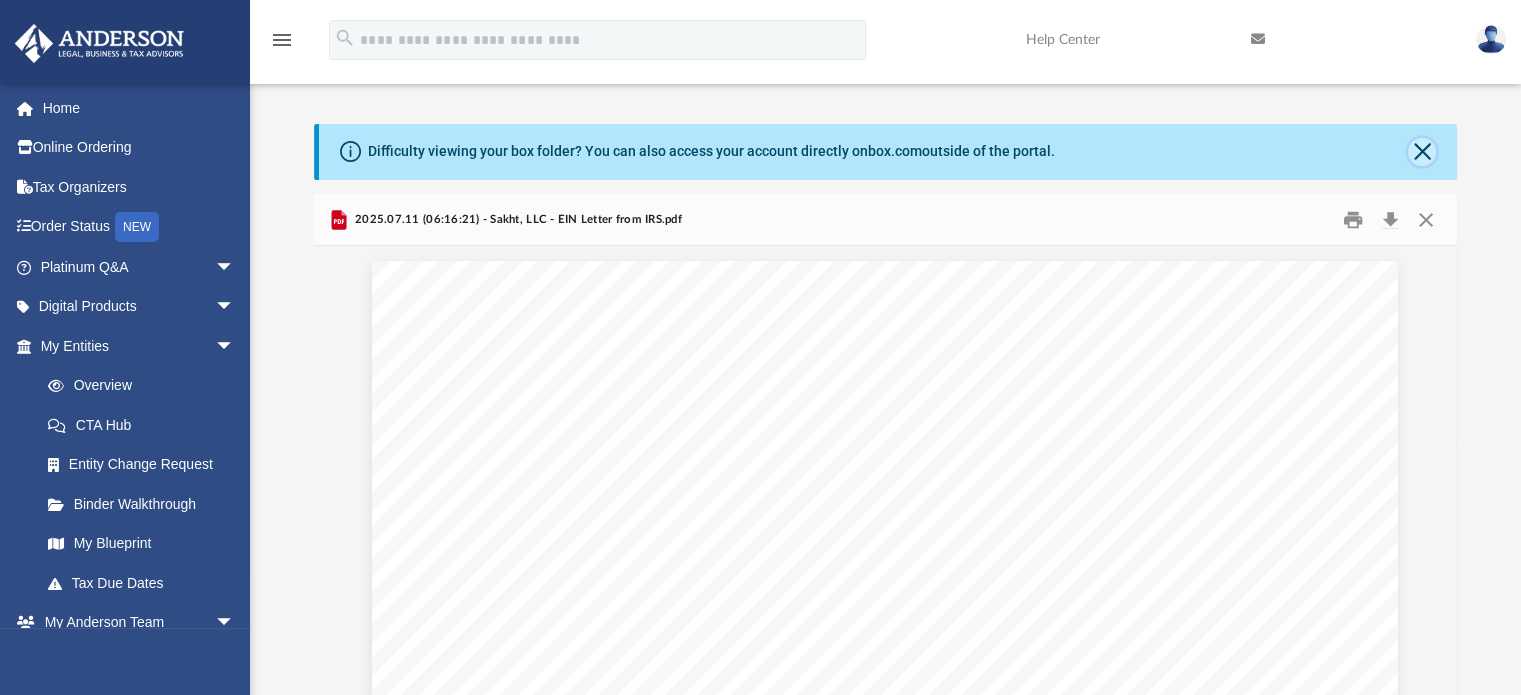 click 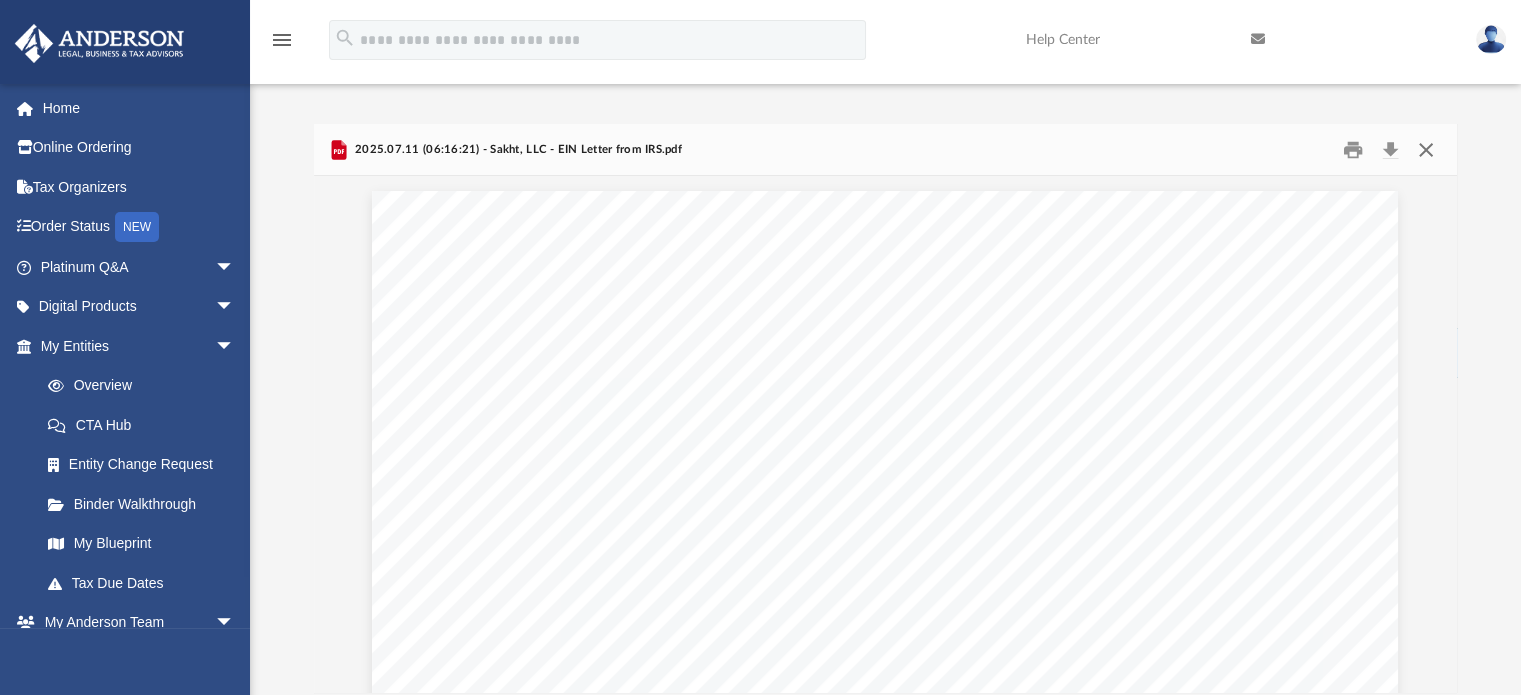 scroll, scrollTop: 0, scrollLeft: 0, axis: both 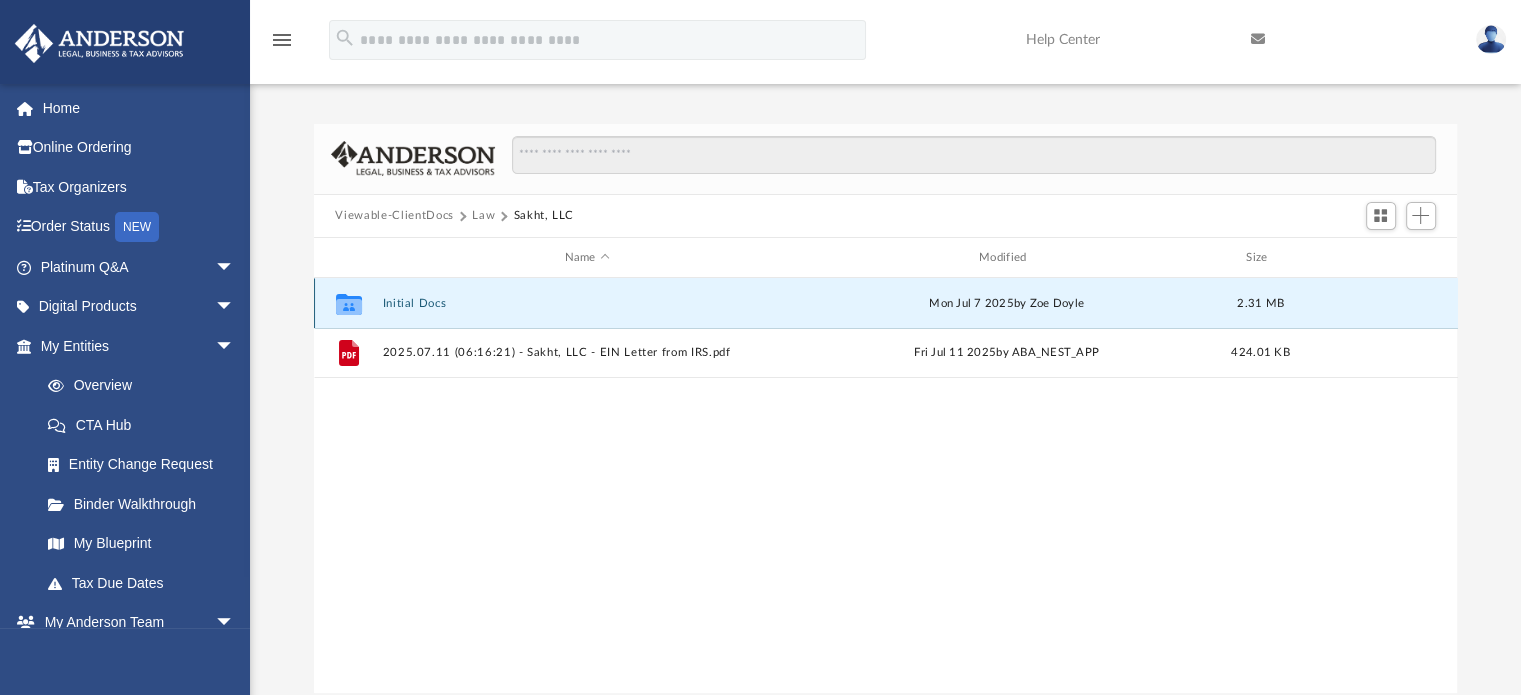 click on "Initial Docs" at bounding box center [587, 303] 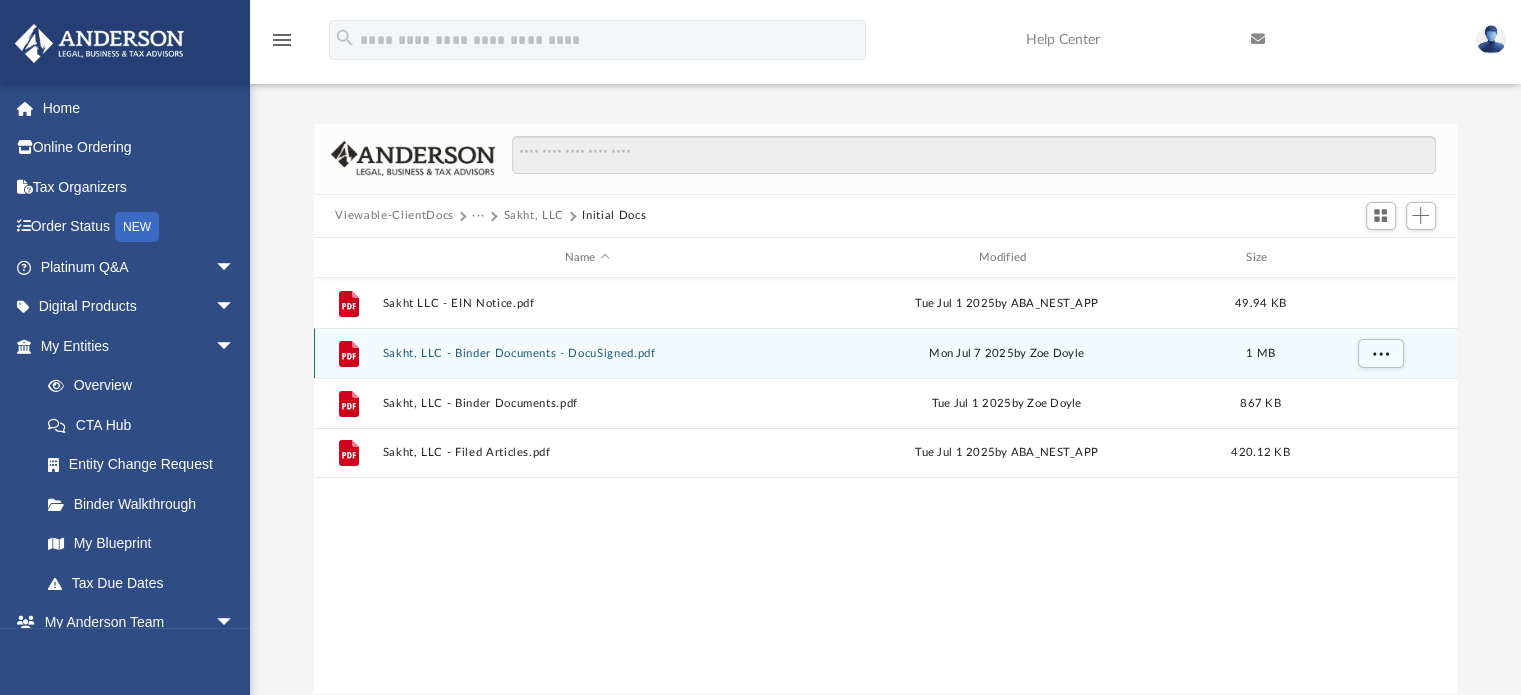 click on "File Sakht, LLC - Binder Documents - DocuSigned.pdf Mon Jul 7 2025  by Zoe Doyle 1 MB" at bounding box center [886, 353] 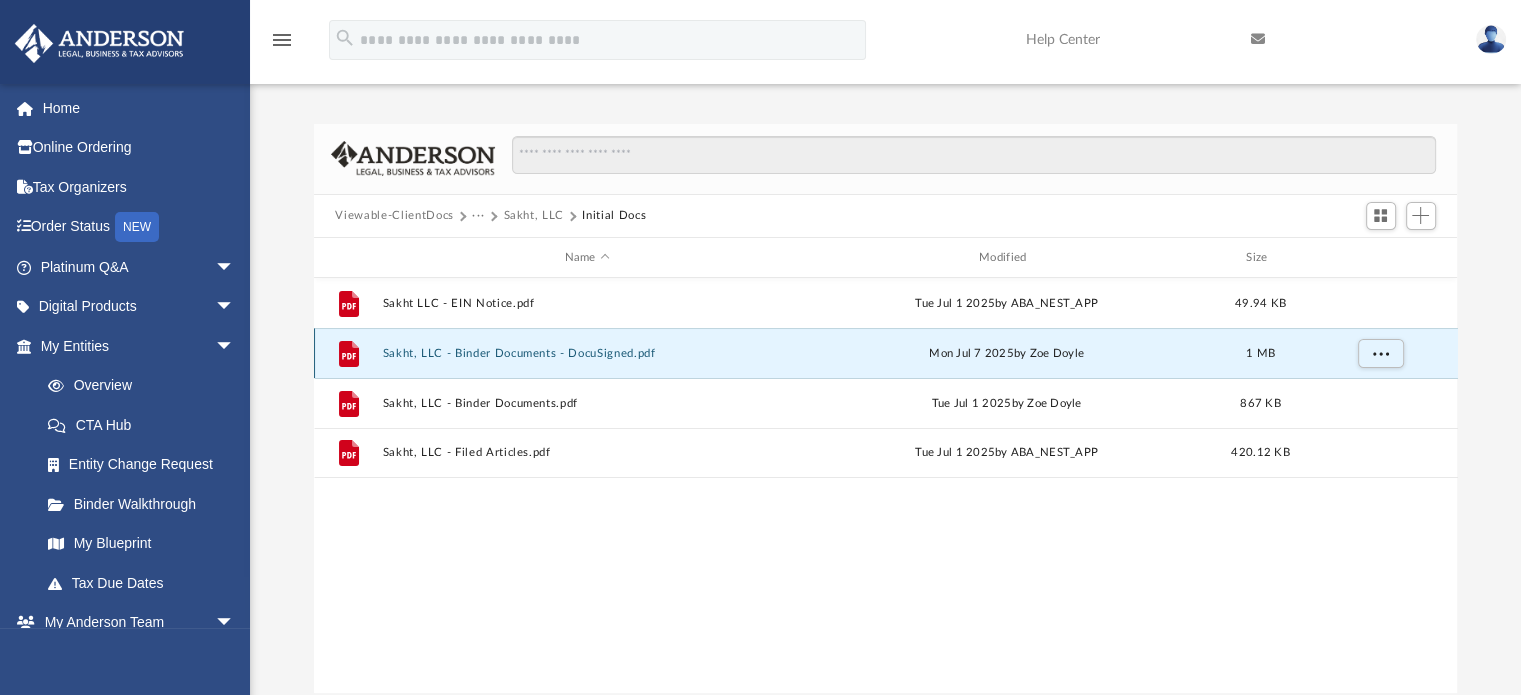 click 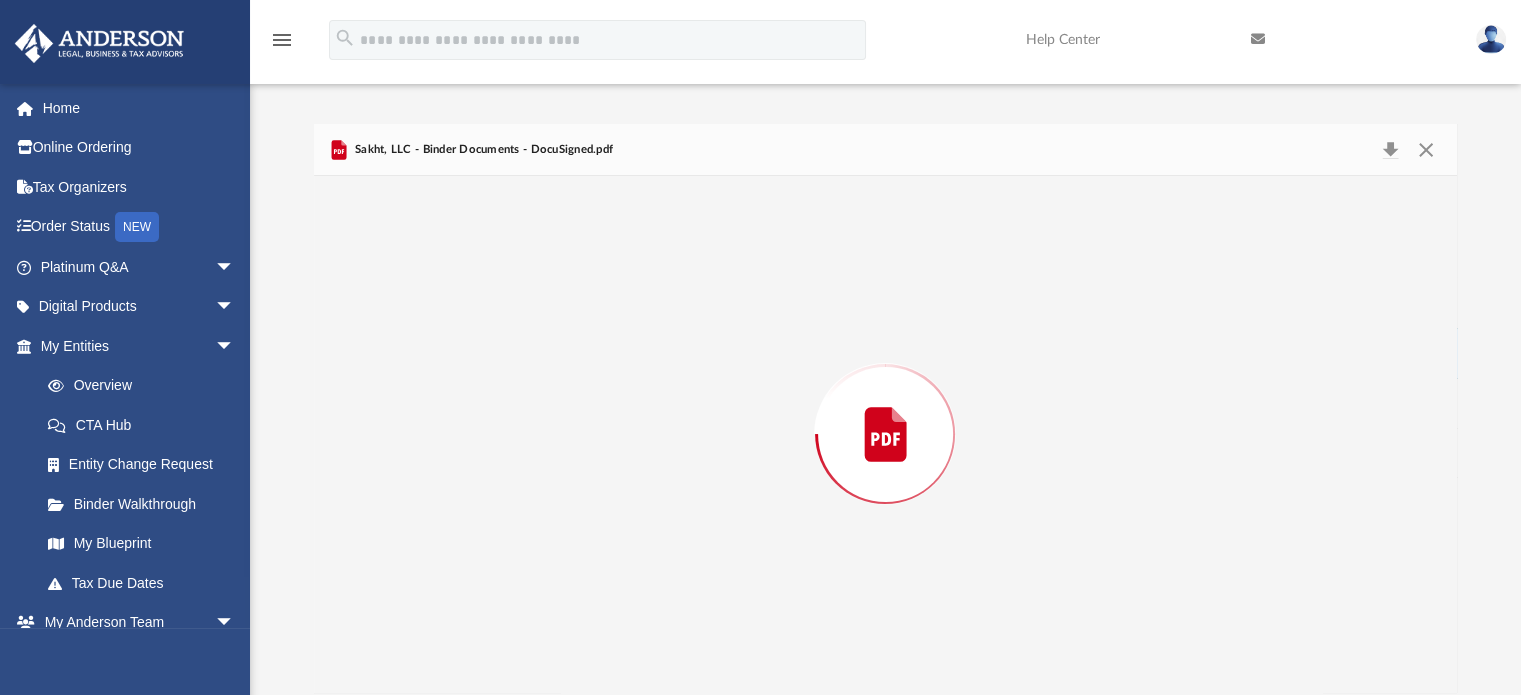 click at bounding box center [886, 434] 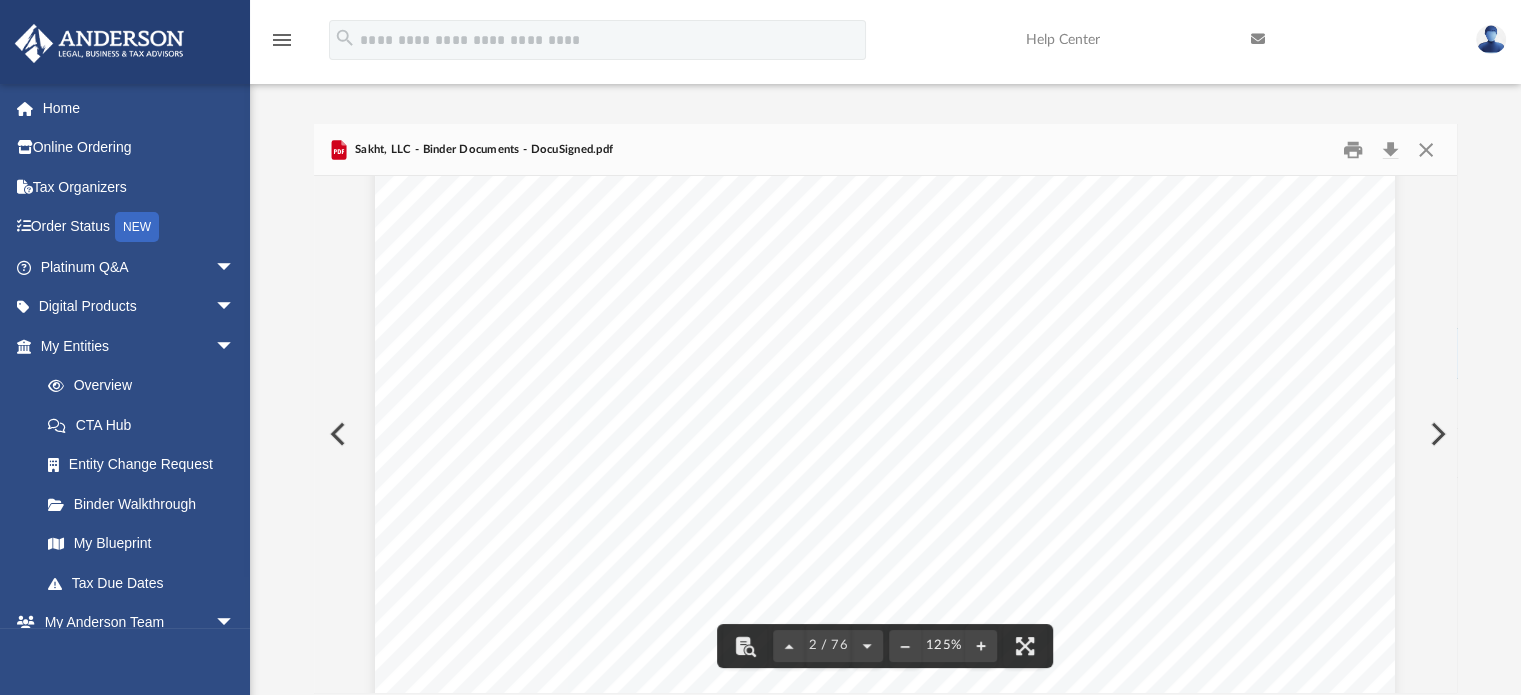 scroll, scrollTop: 1767, scrollLeft: 0, axis: vertical 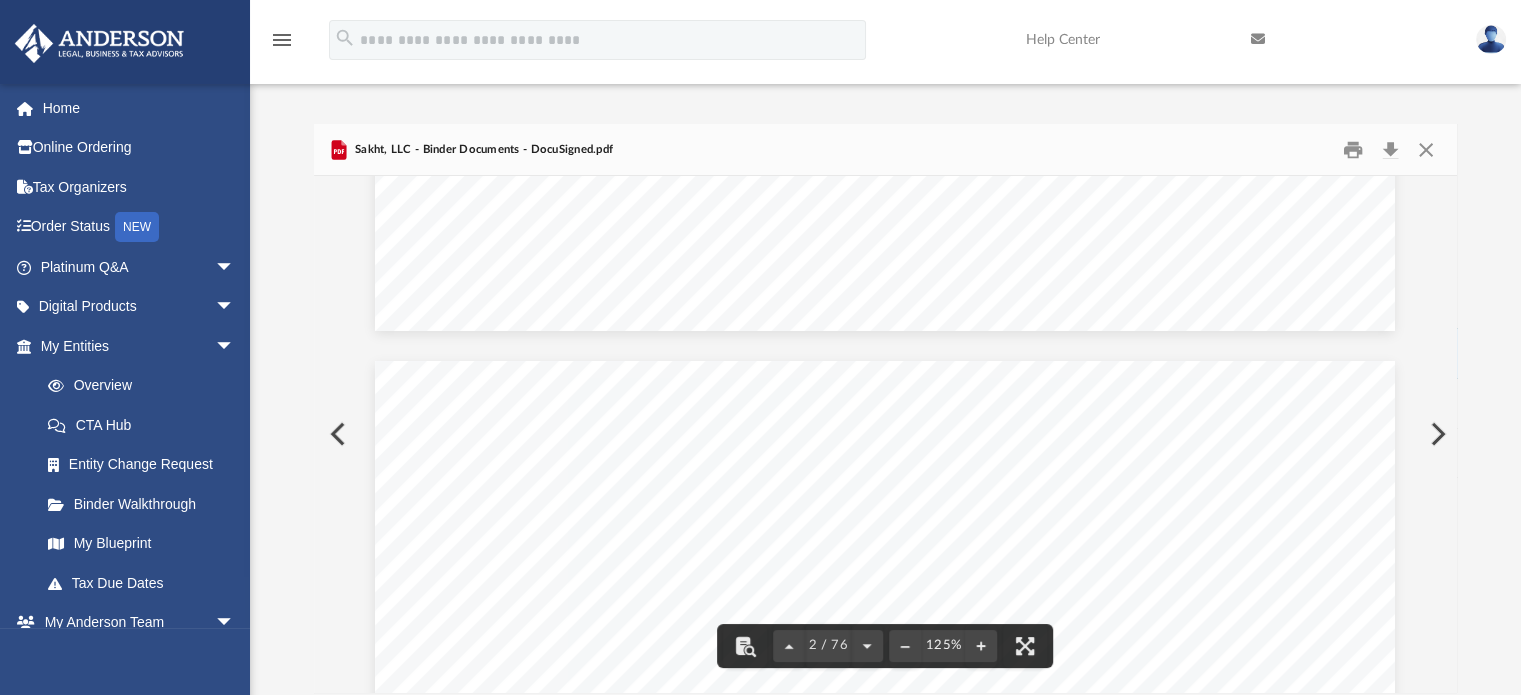 click on "Difficulty viewing your box folder? You can also access your account directly on  box.com  outside of the portal.  No Client Folder Found - Please contact   your team   for assistance.  Viewable-ClientDocs ··· Sakht, LLC Initial Docs Name    Modified    Size    File Sakht LLC - EIN Notice.pdf Tue Jul 1 2025  by ABA_NEST_APP 49.94 KB File Sakht, LLC - Binder Documents - DocuSigned.pdf Mon Jul 7 2025  by Zoe Doyle 1 MB File Sakht, LLC - Binder Documents.pdf Tue Jul 1 2025  by Zoe Doyle 867 KB File Sakht, LLC - Filed Articles.pdf Tue Jul 1 2025  by ABA_NEST_APP 420.12 KB Sakht, LLC - Binder Documents - DocuSigned.pdf Jay Javad Afshar   and Vintia Afshar 2259 H Street Rd Blaine ,   Washington   98230 Re:   Sakht, LLC Dear   Jay Javad Afshar   and Vintia Afshar Enclosed in   this portfolio, you will find your operating agreement for   Sakht, LLC   and several other important documents for the creation and operation of your new Company. You are responsible for reading and reviewing, for accuracy, all of" at bounding box center (885, 408) 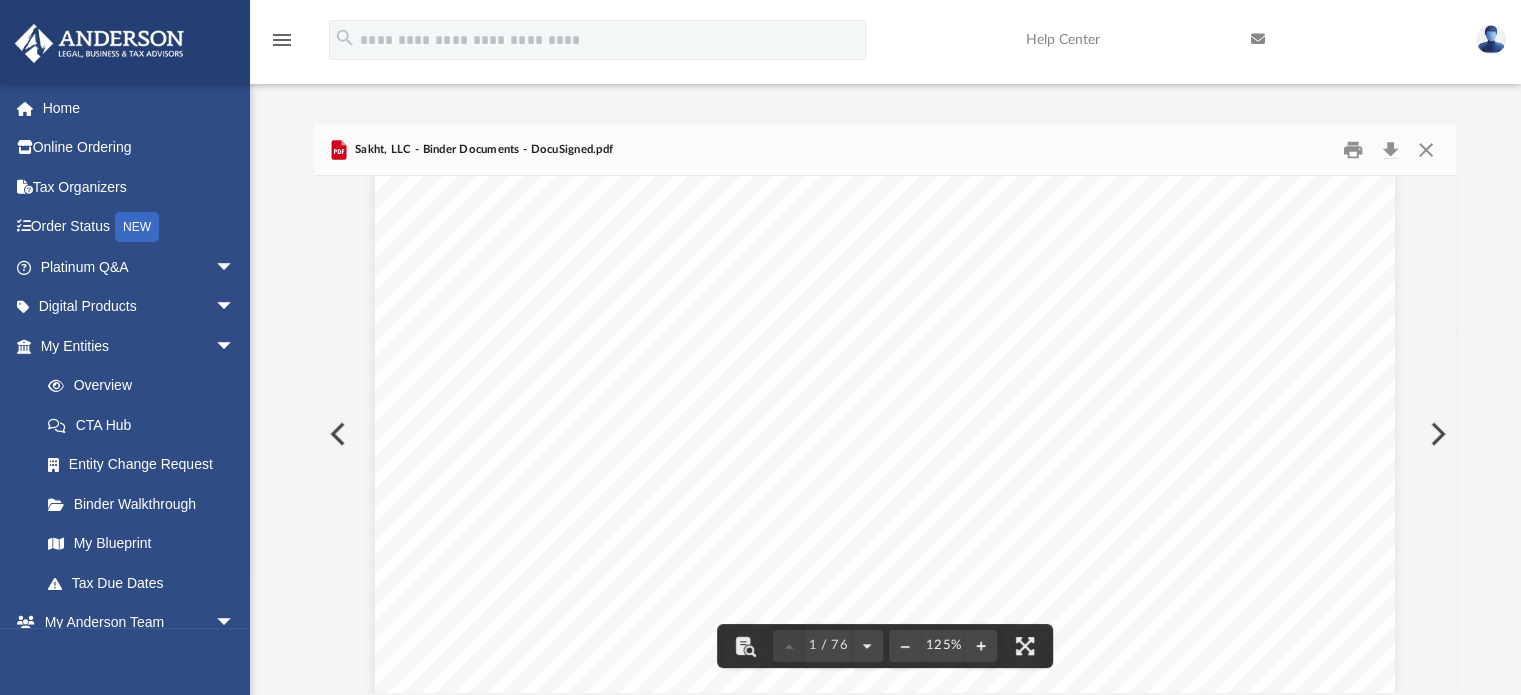 scroll, scrollTop: 460, scrollLeft: 0, axis: vertical 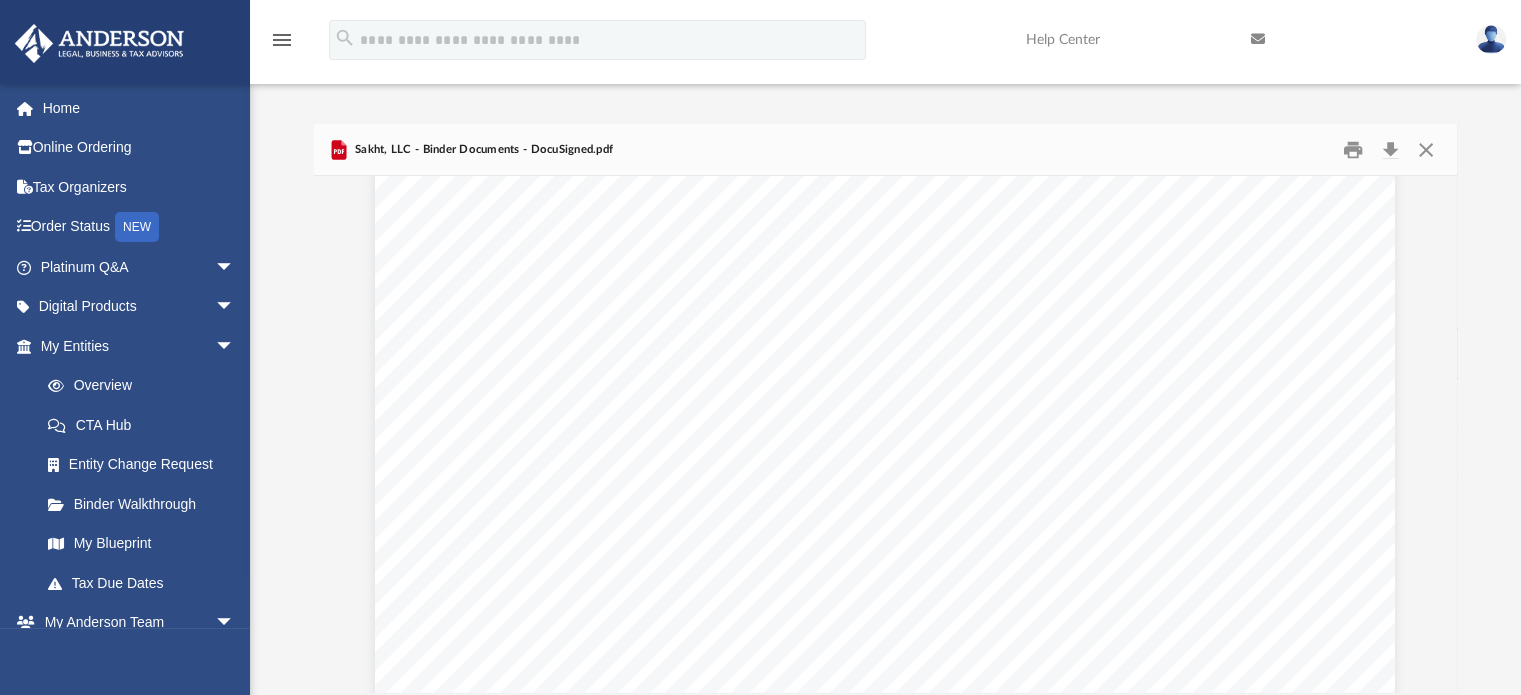 click on "Overview of   Sakht, LLC Entity Formation Information State of   Organization :   Wyoming Date of Organization:   July 1, 2025 Business Address:   1718 Capitol Avenue, Cheyenne, Wyoming 82001 Registered Agent:   Anderson Registered Agents 1716 Capitol Avenue, Suite 100, Cheyenne, Wyoming 82001 Management and Ownership This company is managed by its managers . Management: Jay Javad Afshar and Vintia Afshar Membership : Entity   Tax   Information EIN #:   39 - 2967761 Tax Status:   Disregarded Tax Year End:   December 31 Tax Return Form:   No federal tax return is required for this entity Return Due Date:   April 15 If any of the above information is incorrect or you would like to modify, STOP and go no further. Please reach back out to your law coordinator and request the modifications and we will send you a revised operating agreement. Jay Javad Afshar   50 % Vintia Afshar   50 % Docusign Envelope ID: EE3F091D-8F97-46DE-92D4-F06C95318AAA" at bounding box center (885, 586) 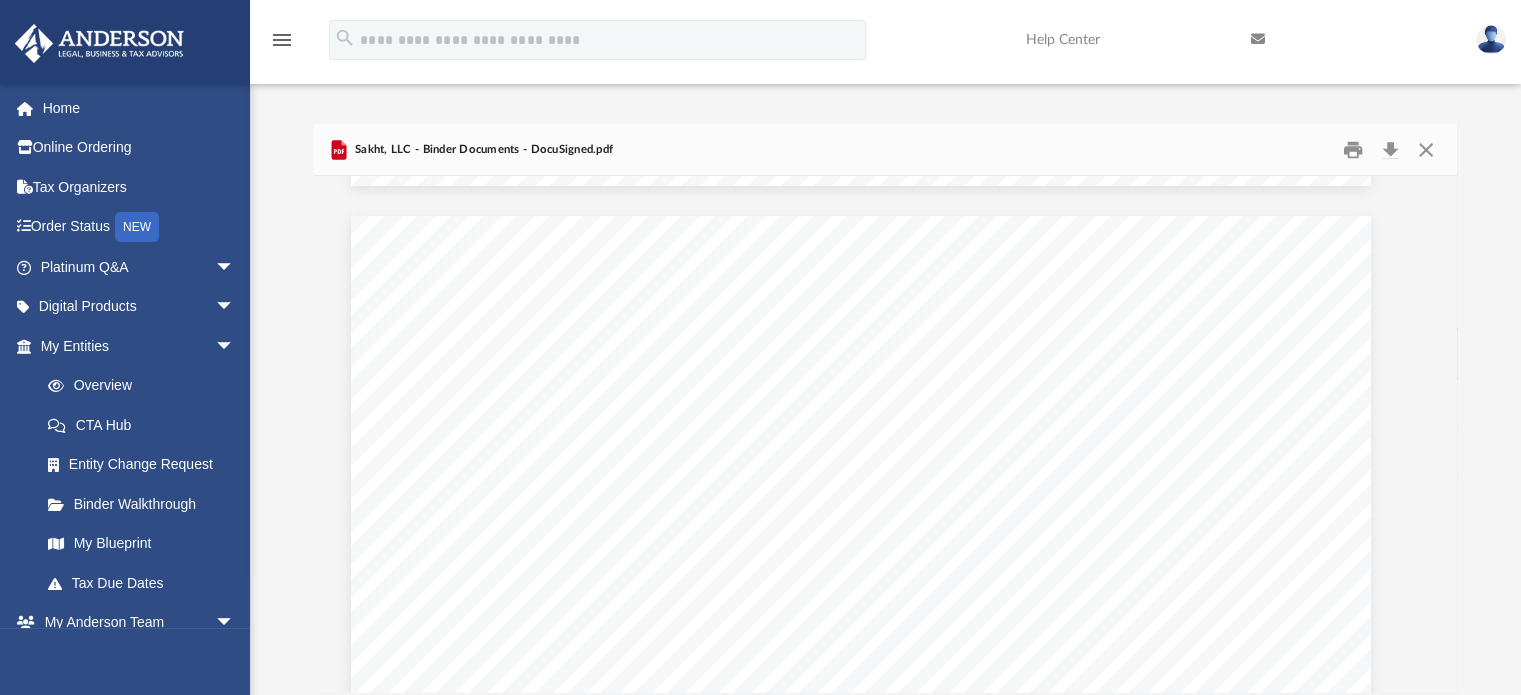 scroll, scrollTop: 2676, scrollLeft: 24, axis: both 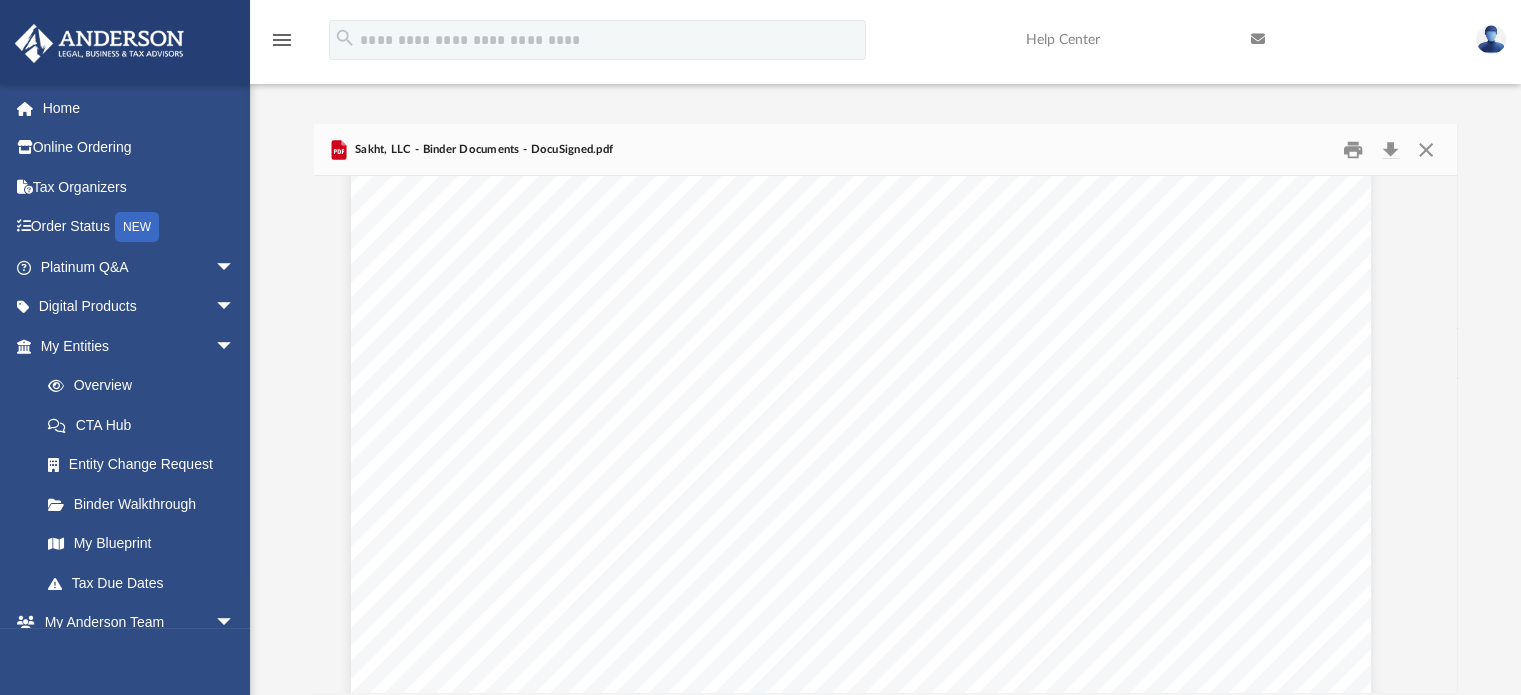 click on "Overview of   Sakht, LLC Entity Formation Information State of   Organization :   Wyoming Date of Organization:   July 1, 2025 Business Address:   1718 Capitol Avenue, Cheyenne, Wyoming 82001 Registered Agent:   Anderson Registered Agents 1716 Capitol Avenue, Suite 100, Cheyenne, Wyoming 82001 Management and Ownership This company is managed by its managers . Management: Jay Javad Afshar and Vintia Afshar Membership : Entity   Tax   Information EIN #:   39 - 2967761 Tax Status:   Disregarded Tax Year End:   December 31 Tax Return Form:   No federal tax return is required for this entity Return Due Date:   April 15 If any of the above information is incorrect or you would like to modify, STOP and go no further. Please reach back out to your law coordinator and request the modifications and we will send you a revised operating agreement. Jay Javad Afshar   50 % Vintia Afshar   50 % Docusign Envelope ID: EE3F091D-8F97-46DE-92D4-F06C95318AAA" at bounding box center [861, 792] 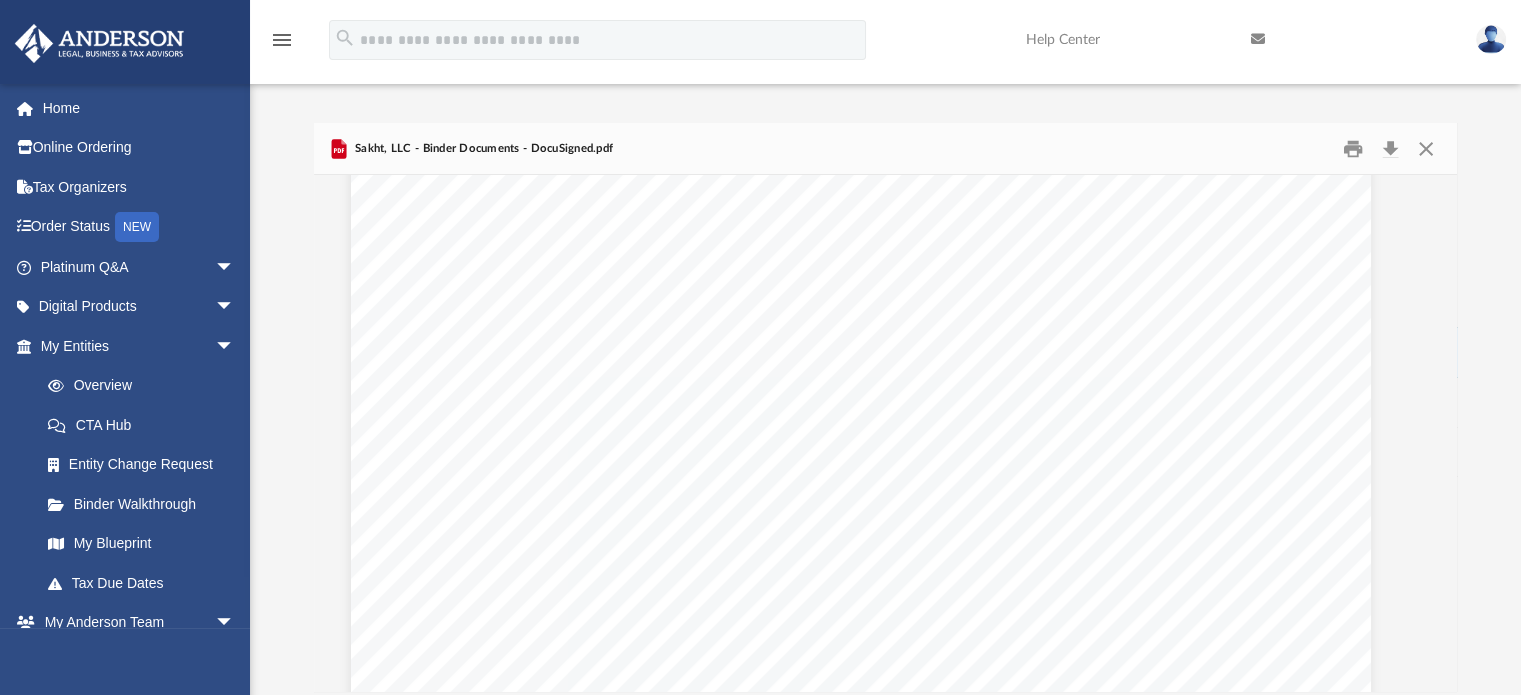scroll, scrollTop: 0, scrollLeft: 0, axis: both 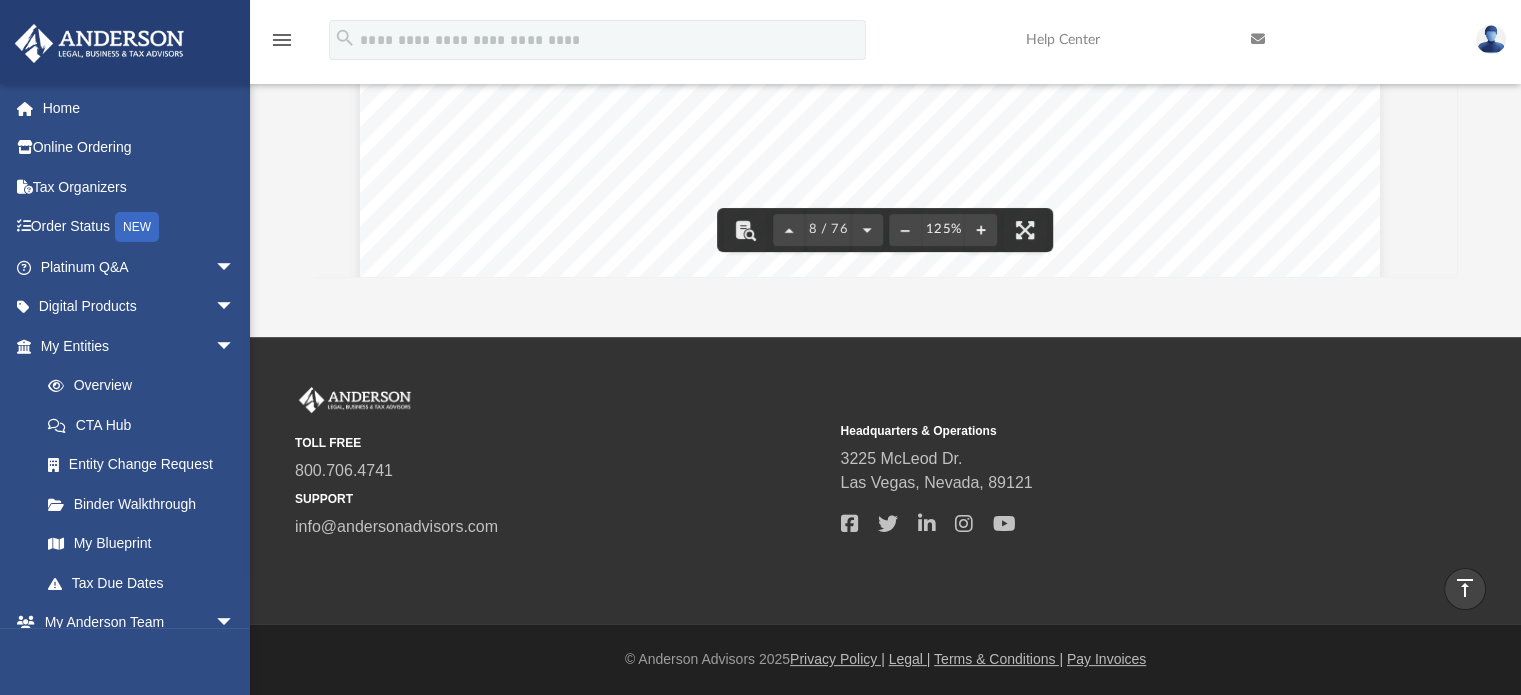 drag, startPoint x: 1535, startPoint y: 57, endPoint x: 1309, endPoint y: 143, distance: 241.80984 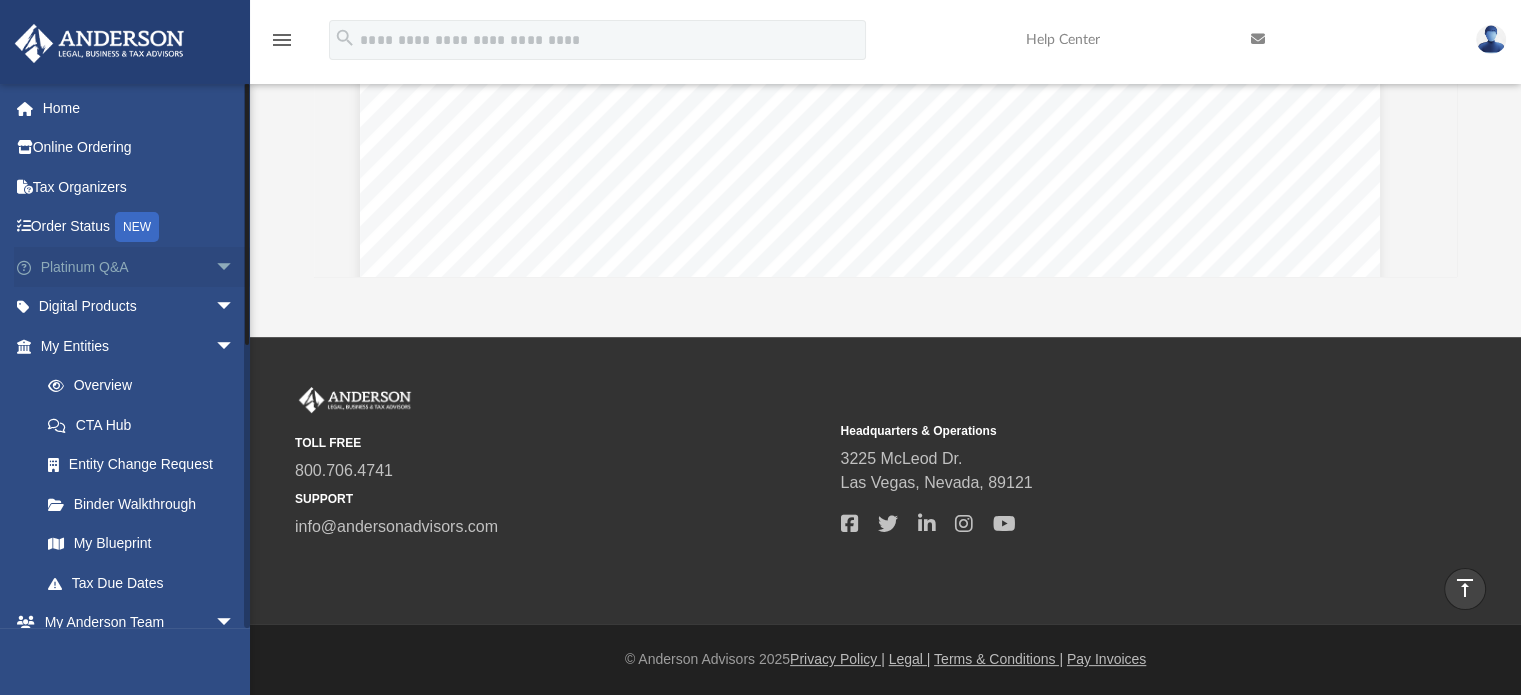 click on "Platinum Q&A arrow_drop_down" at bounding box center [139, 267] 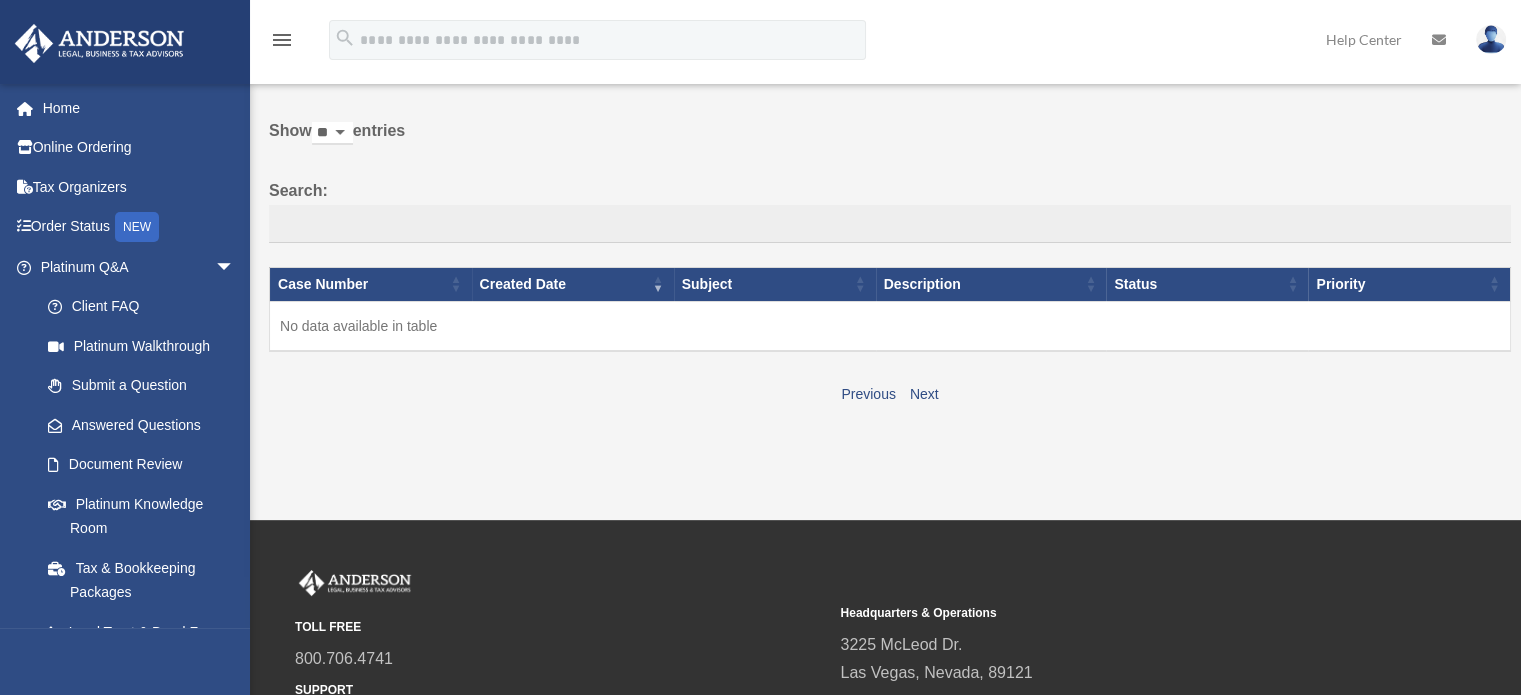 scroll, scrollTop: 0, scrollLeft: 0, axis: both 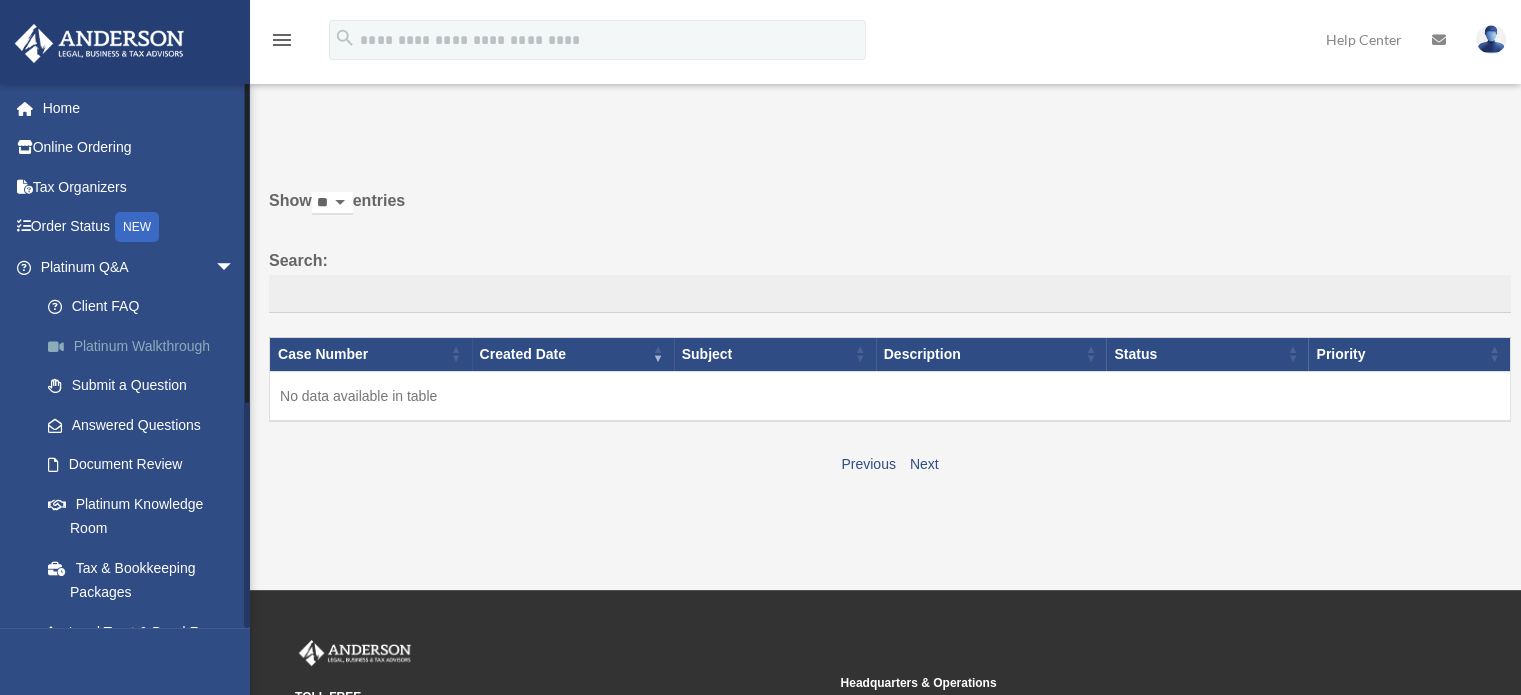 click on "Platinum Walkthrough" at bounding box center [146, 346] 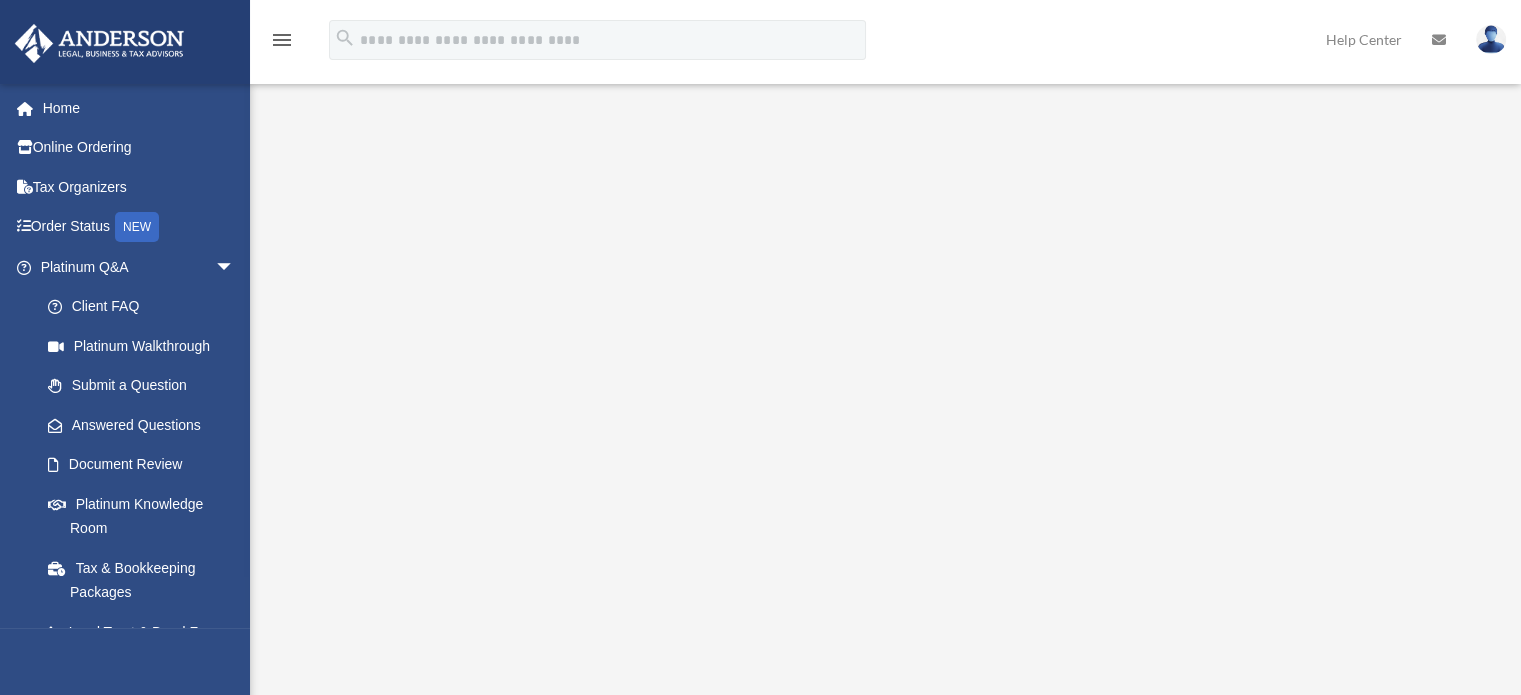 scroll, scrollTop: 24, scrollLeft: 0, axis: vertical 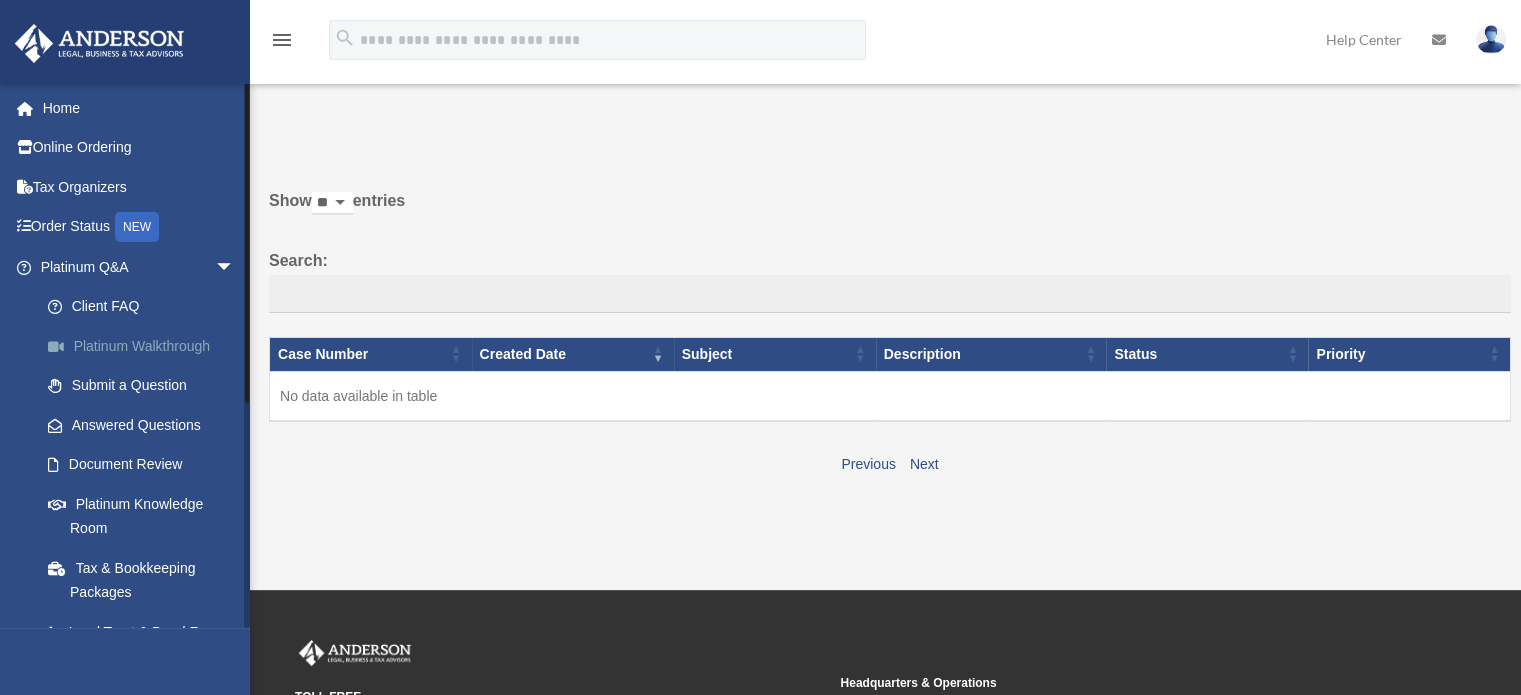 click on "Platinum Walkthrough" at bounding box center (146, 346) 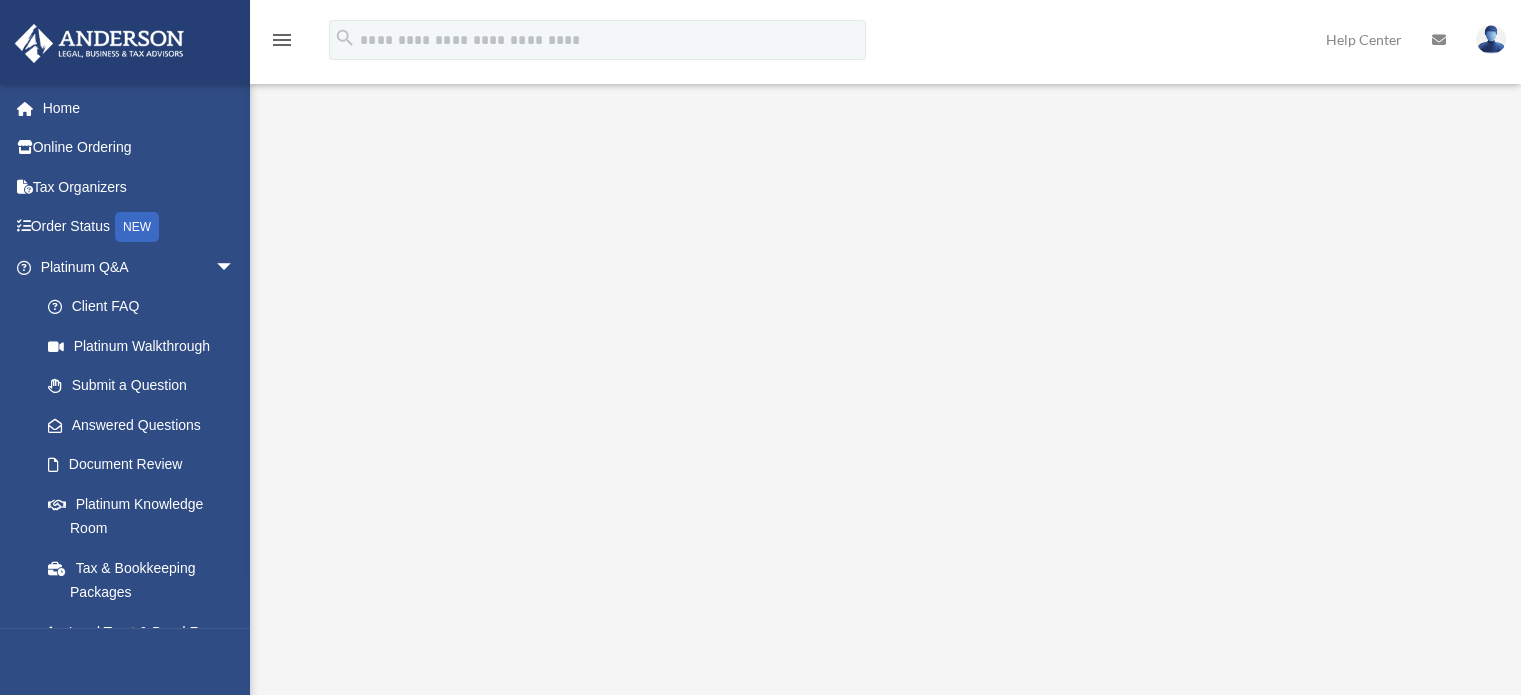 scroll, scrollTop: 163, scrollLeft: 0, axis: vertical 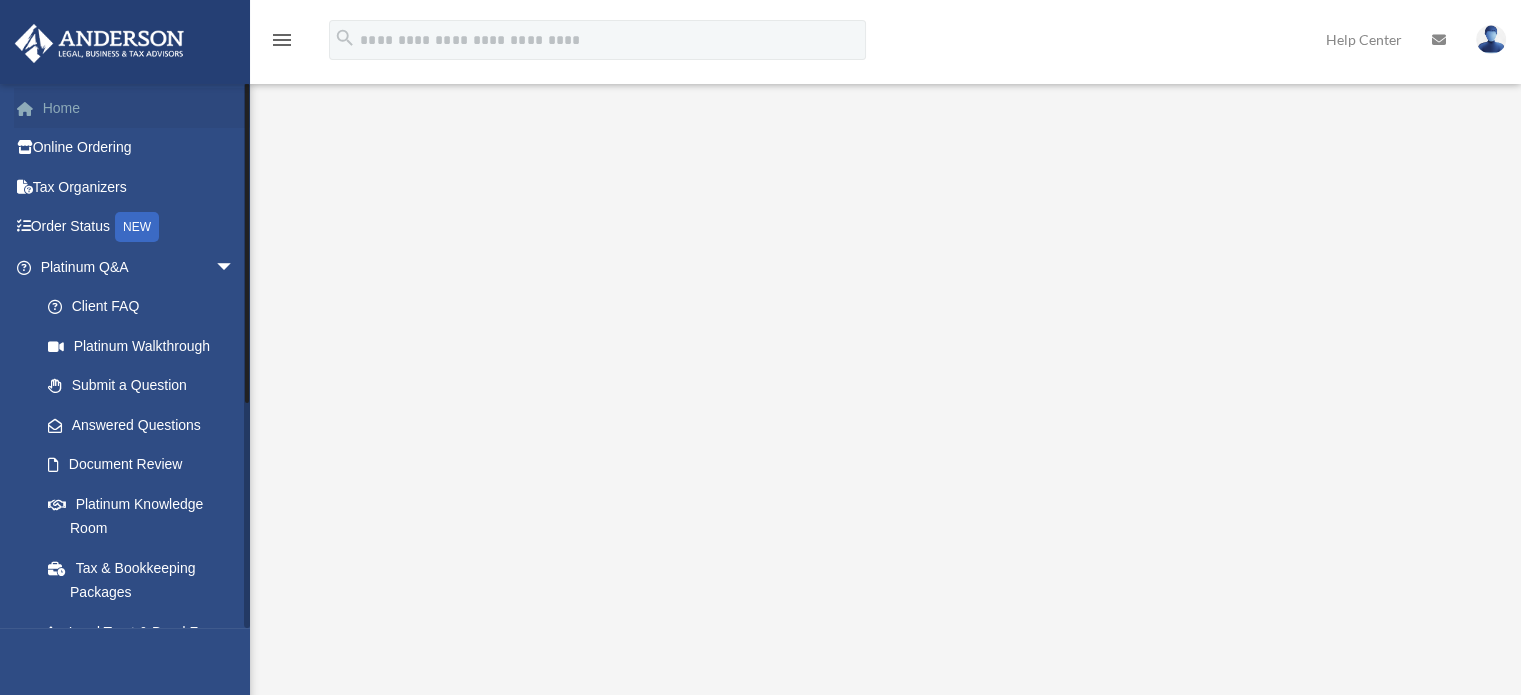 click on "Home" at bounding box center (139, 108) 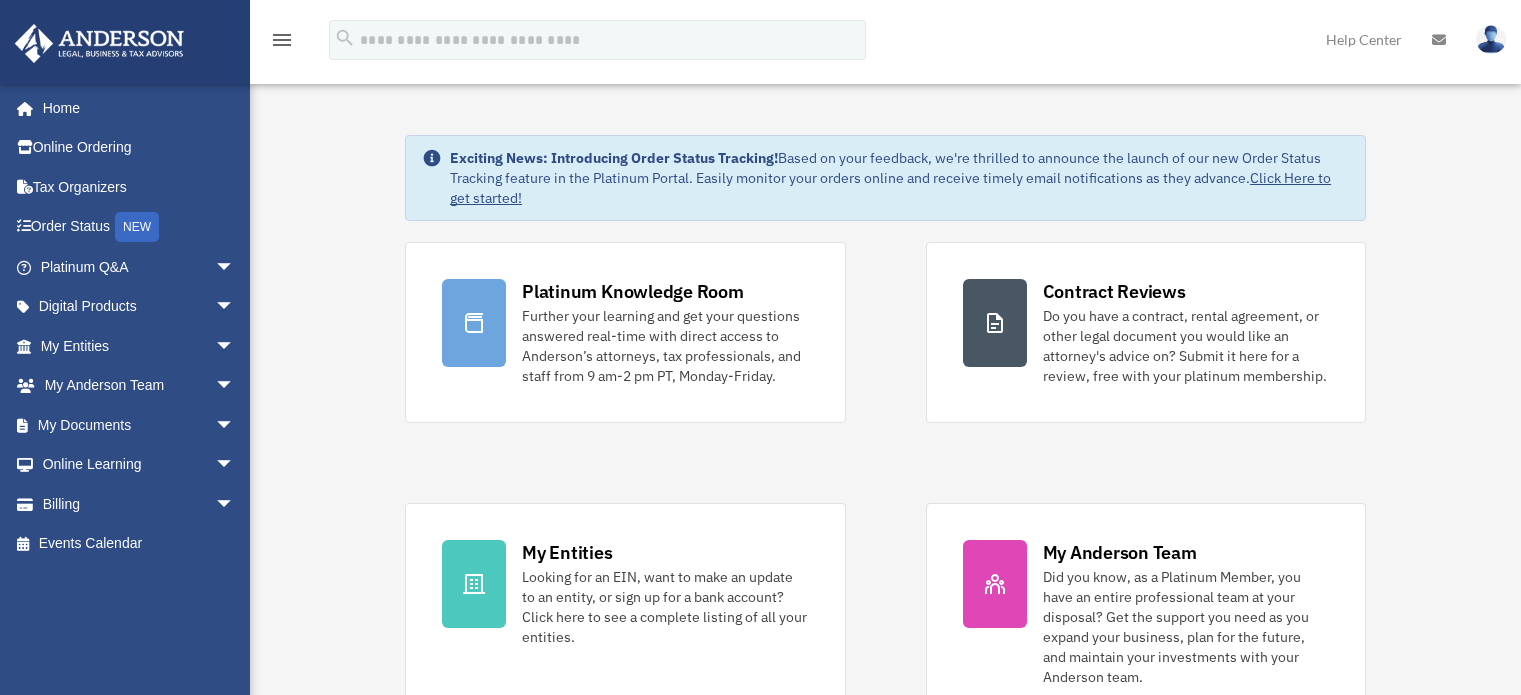 scroll, scrollTop: 0, scrollLeft: 0, axis: both 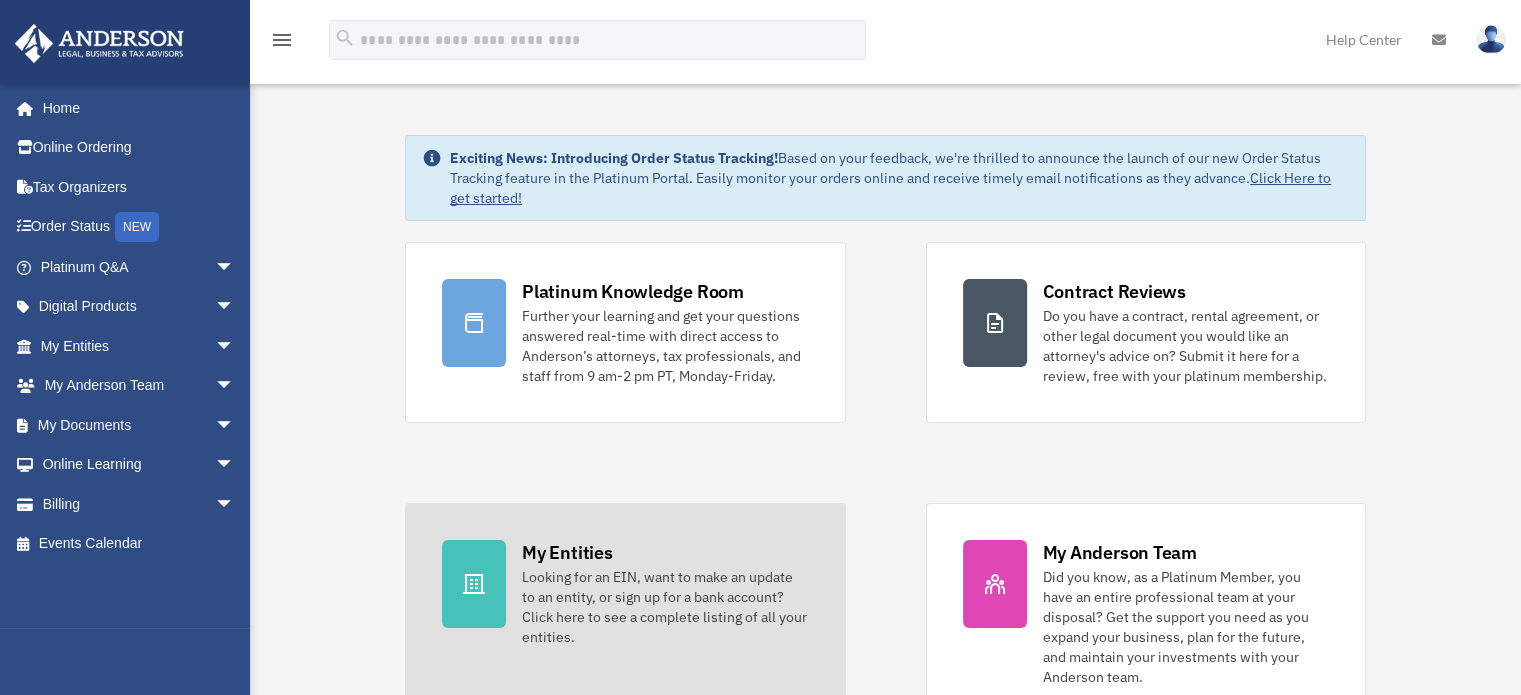 click on "Looking for an EIN, want to  make an update to an entity, or sign up for a bank account?  Click here to see a complete listing of all your entities." at bounding box center (665, 607) 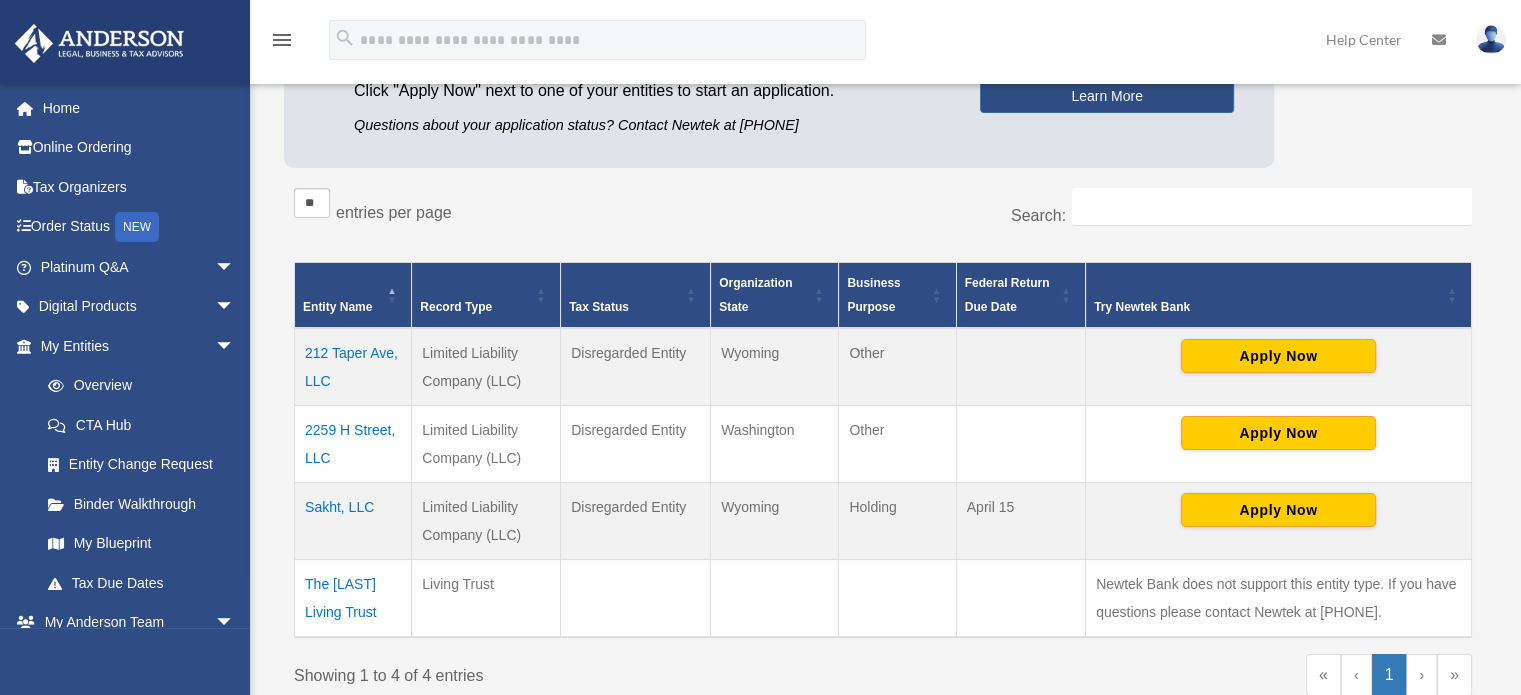 scroll, scrollTop: 304, scrollLeft: 0, axis: vertical 